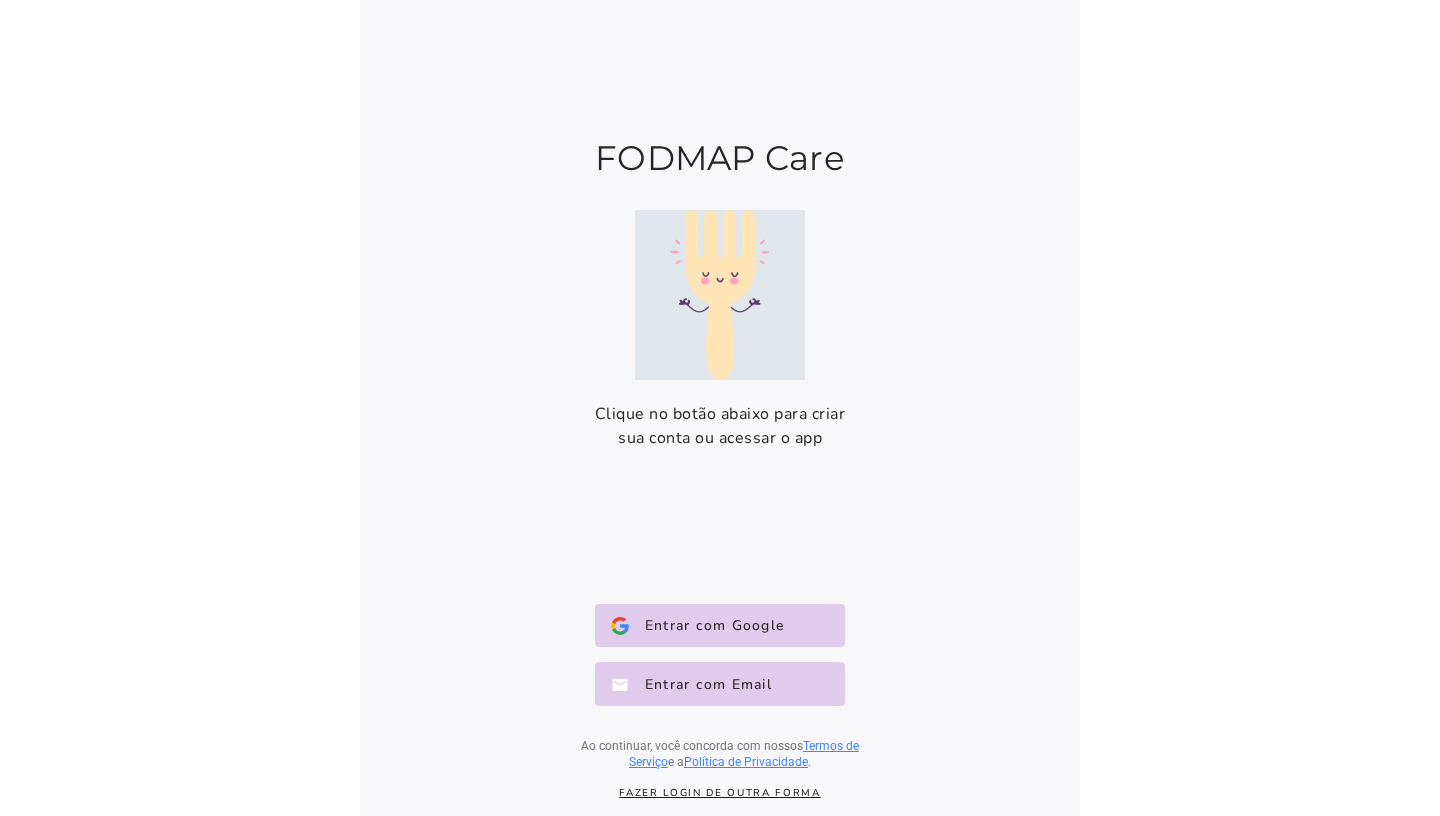 scroll, scrollTop: 0, scrollLeft: 0, axis: both 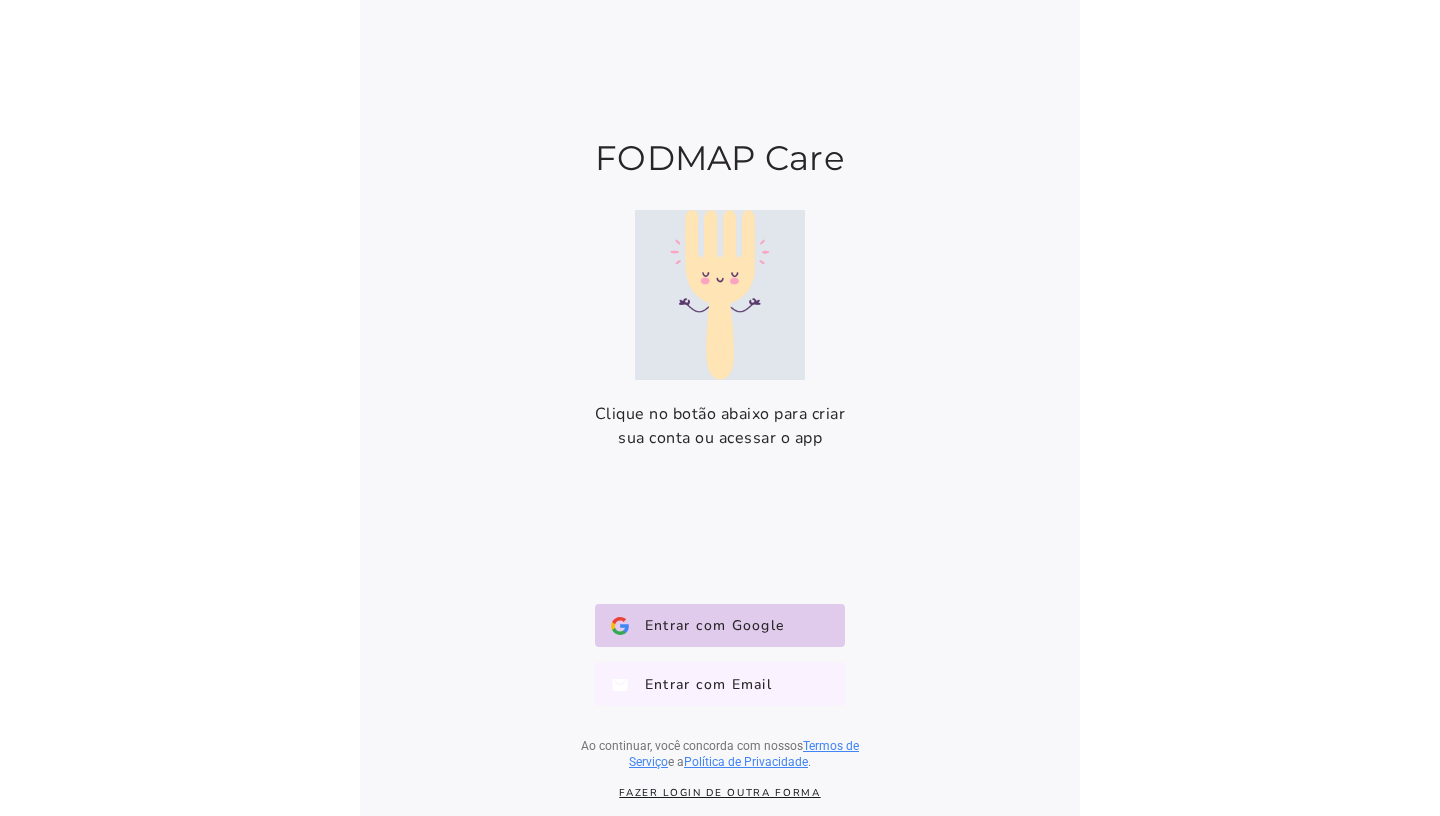 click on "Entrar com Email E-mail" at bounding box center (720, 684) 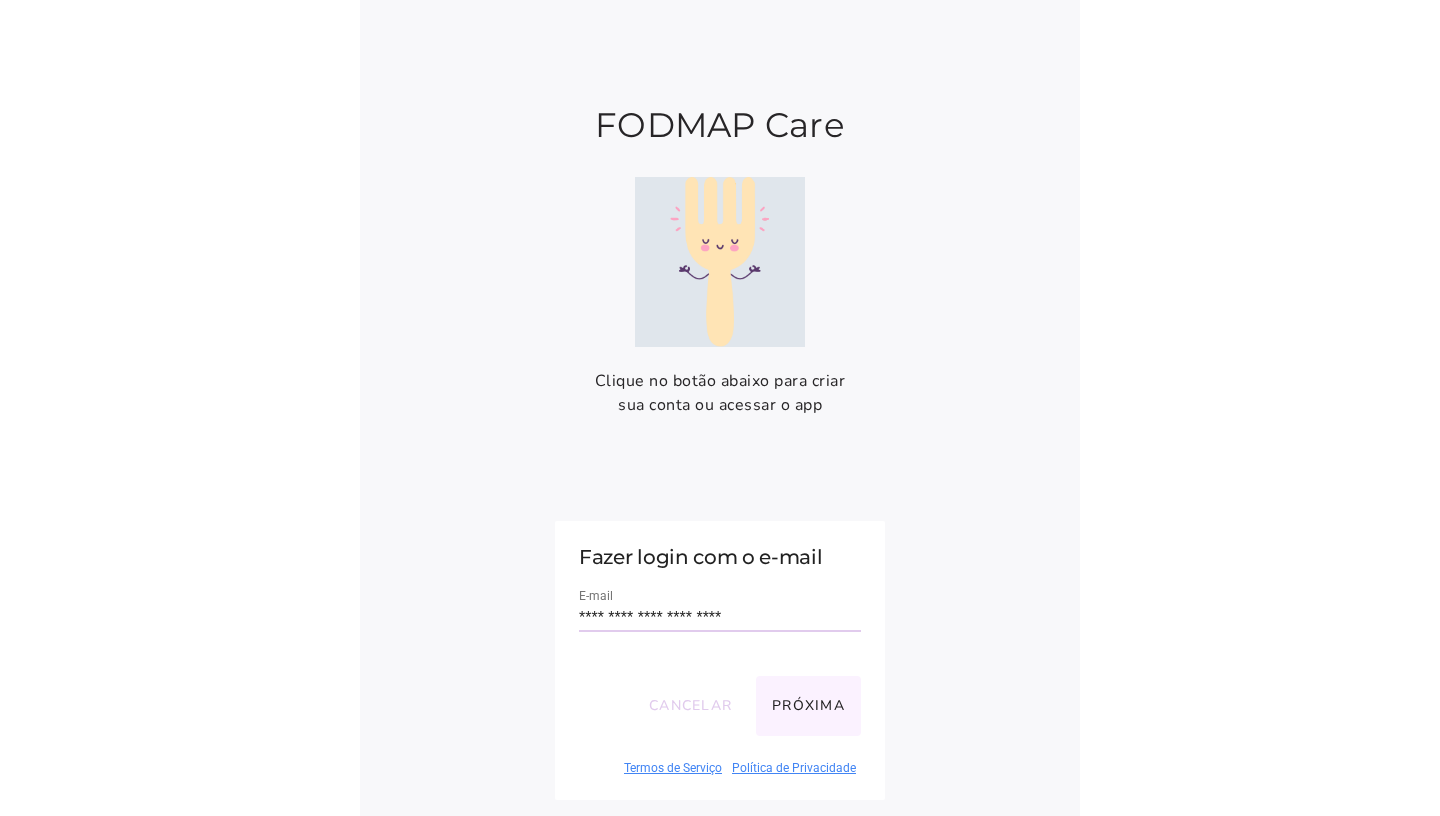 type on "**********" 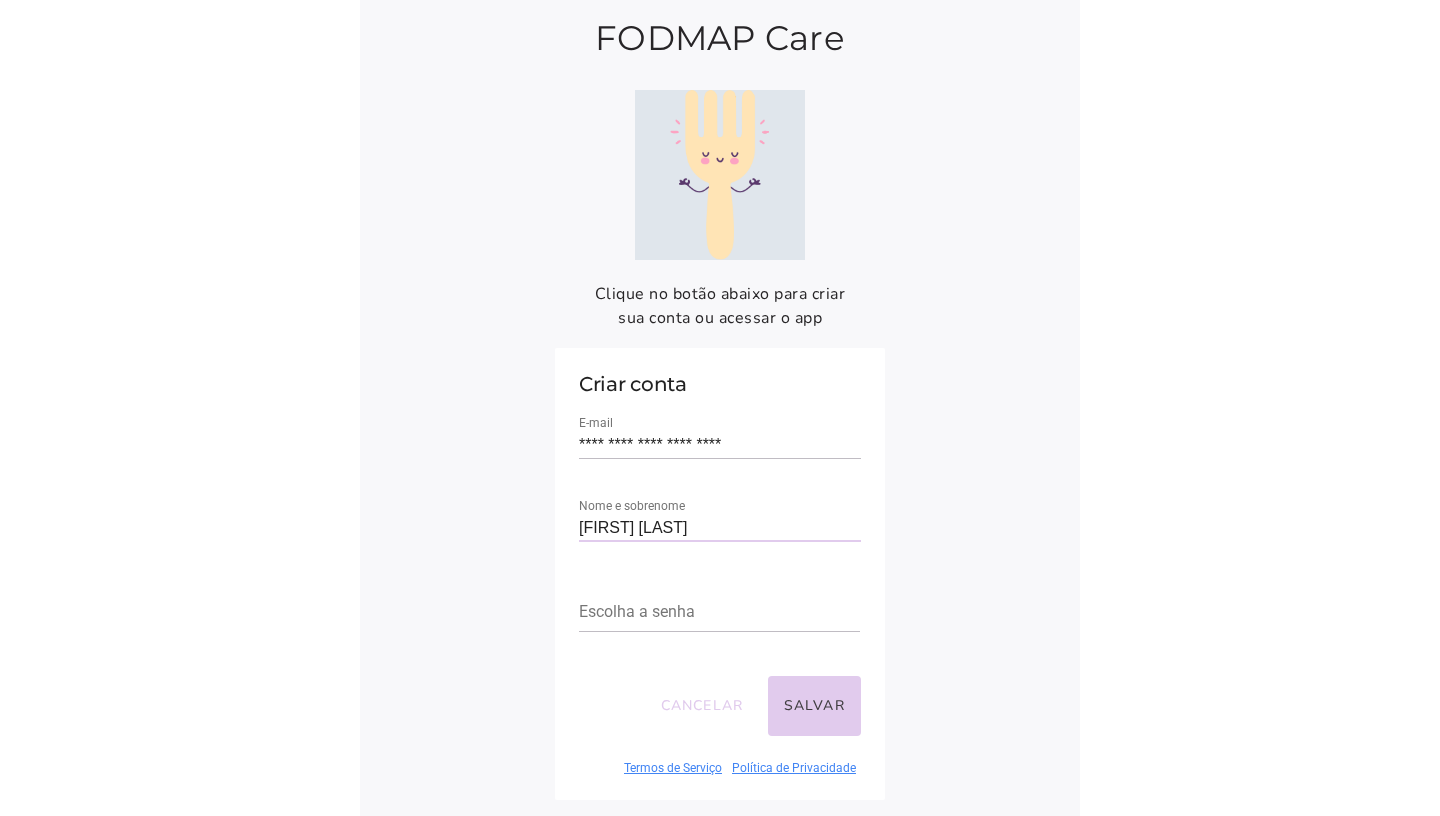 type on "[FIRST] [LAST]" 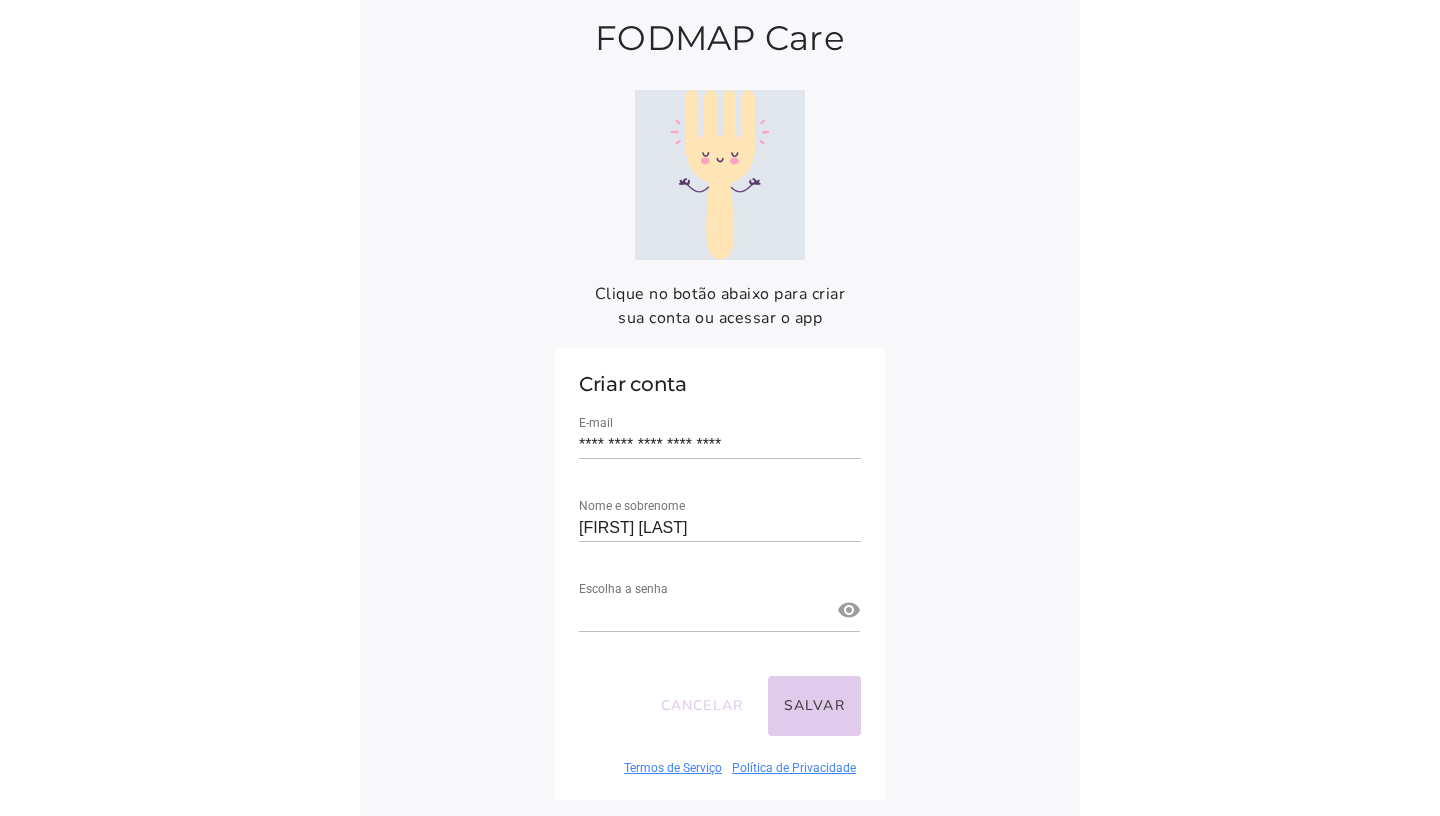 click at bounding box center (849, 610) 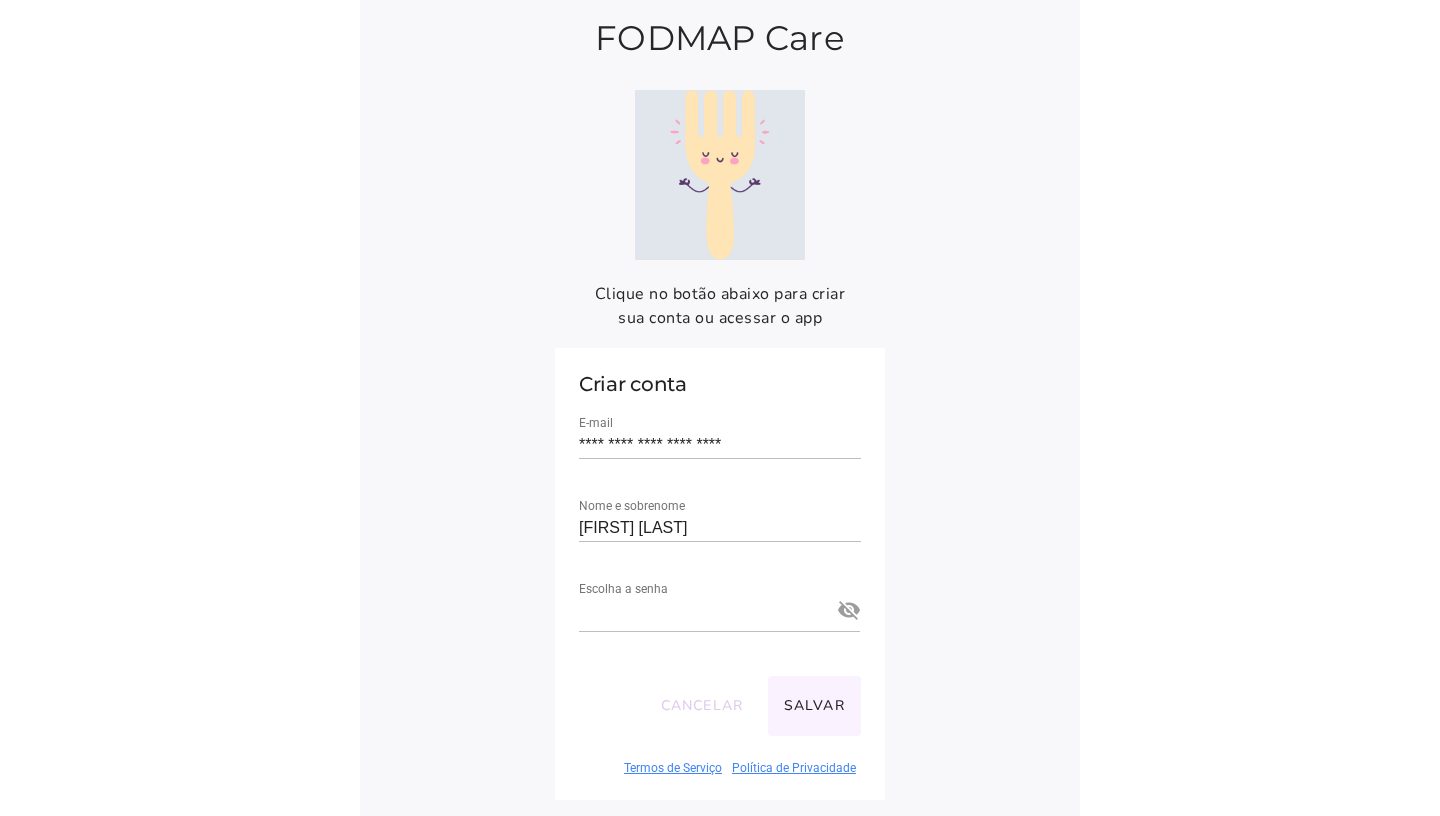click on "Salvar" at bounding box center (815, 706) 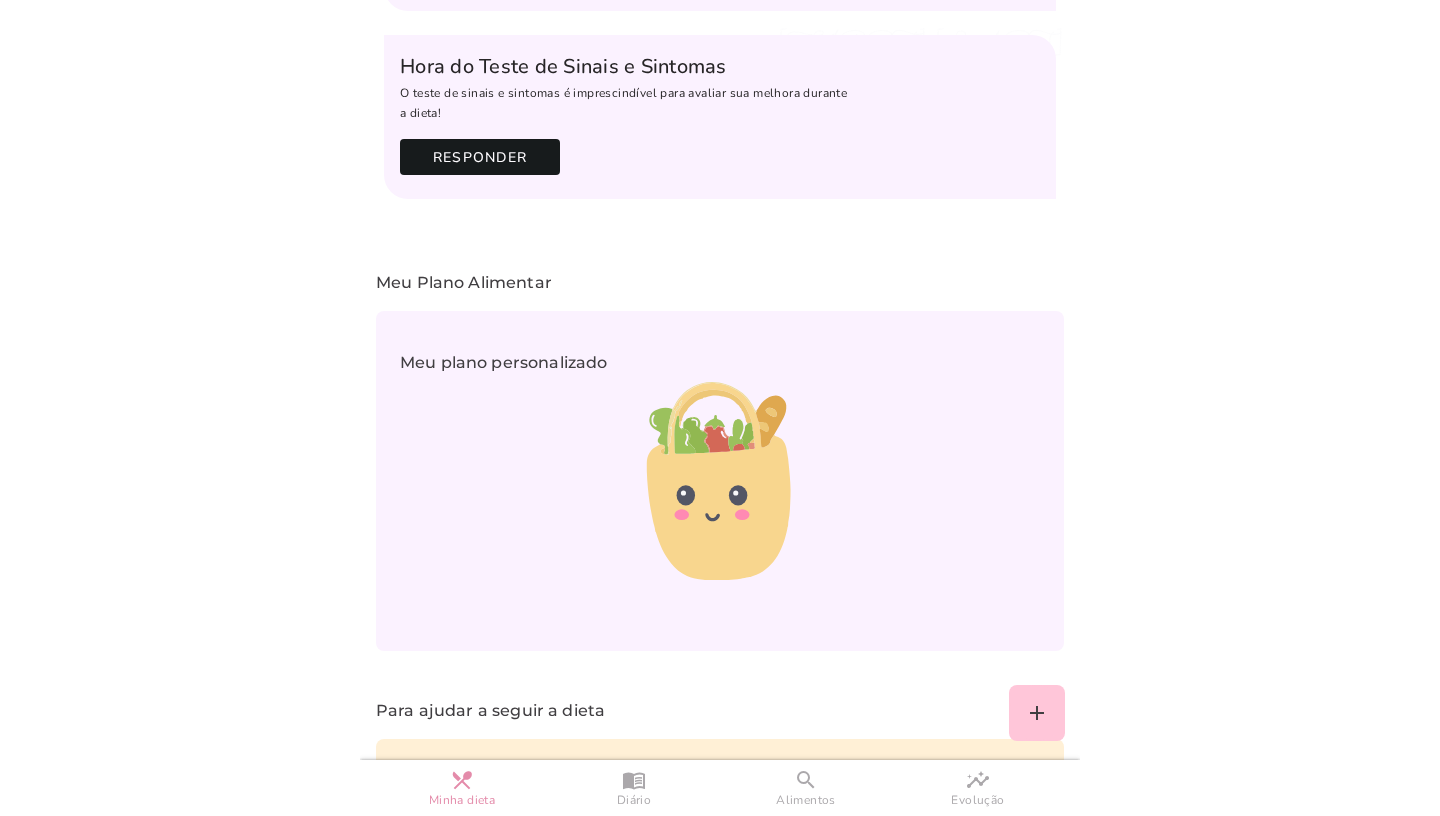 scroll, scrollTop: 886, scrollLeft: 0, axis: vertical 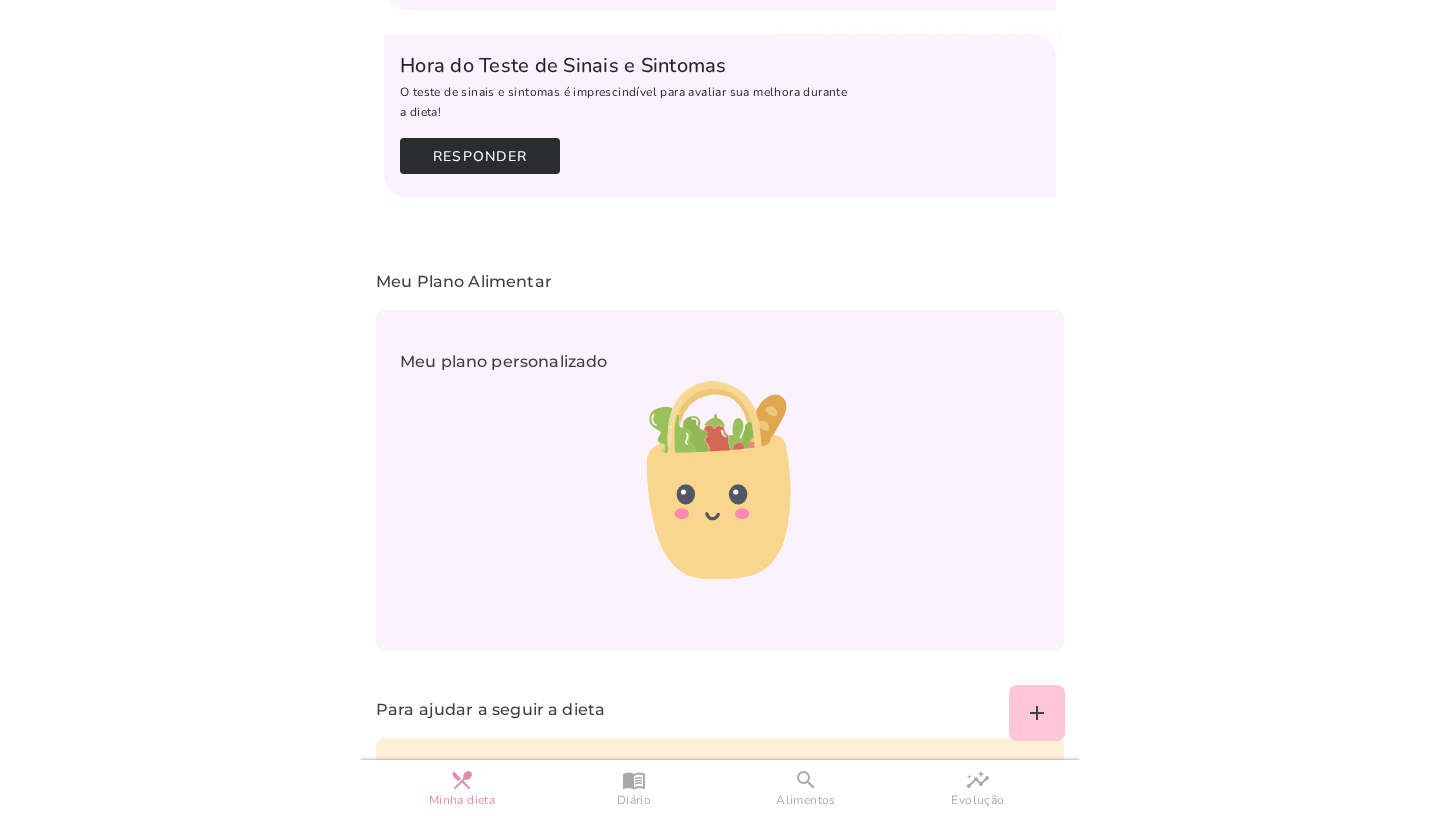 click on "Responder" at bounding box center [0, 0] 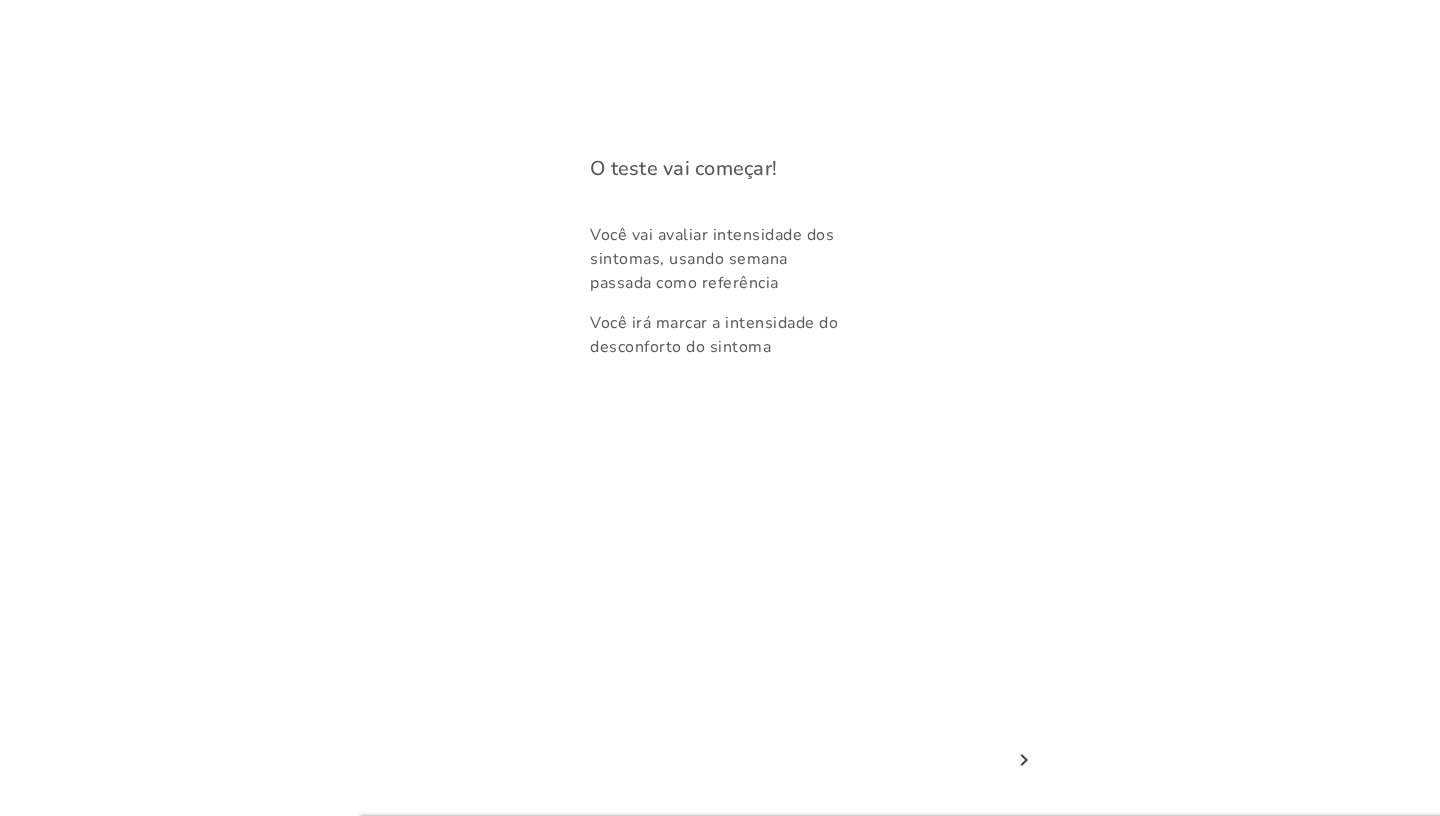 scroll, scrollTop: 0, scrollLeft: 0, axis: both 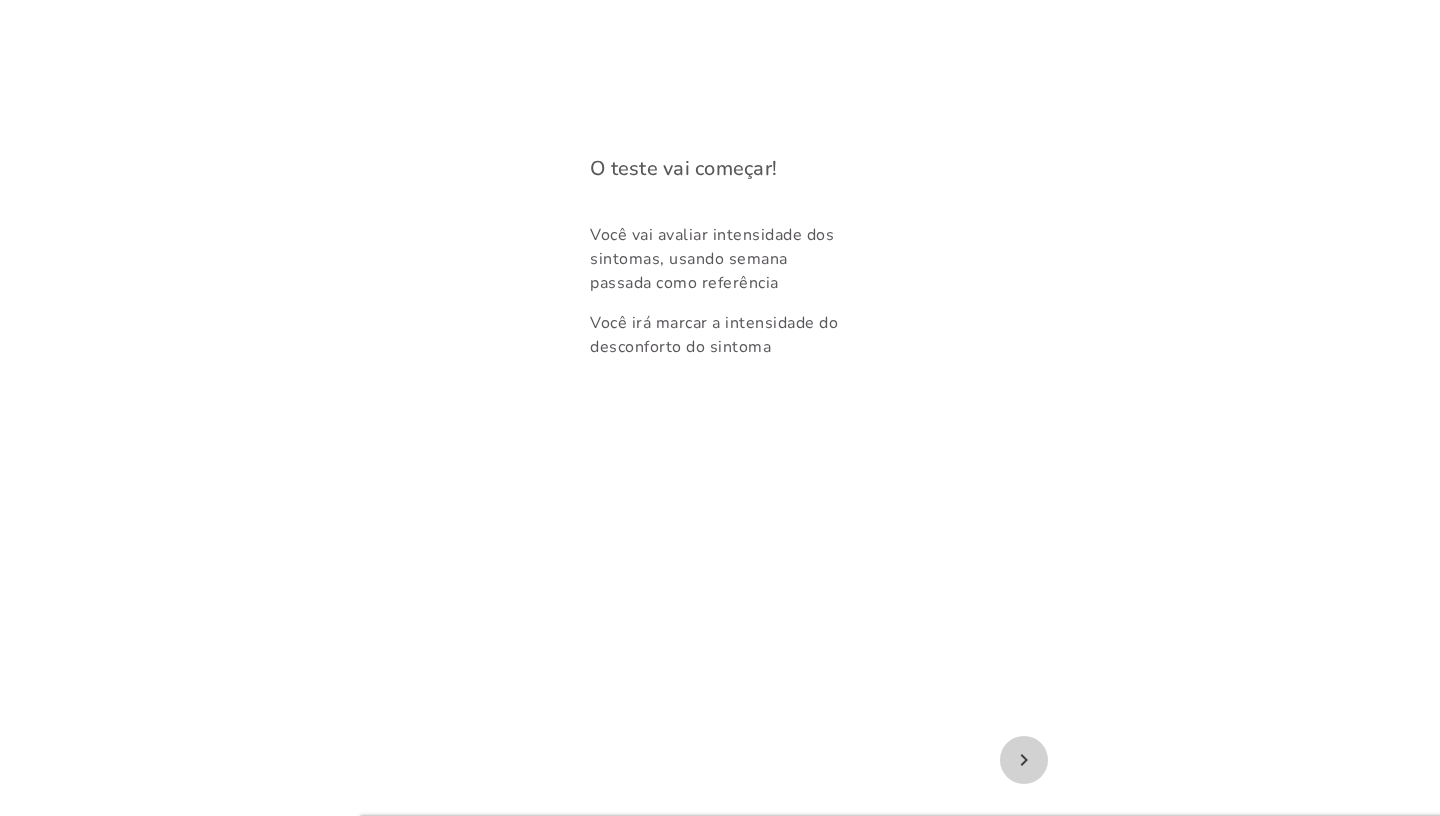 click on "navigate_next" at bounding box center (1024, 760) 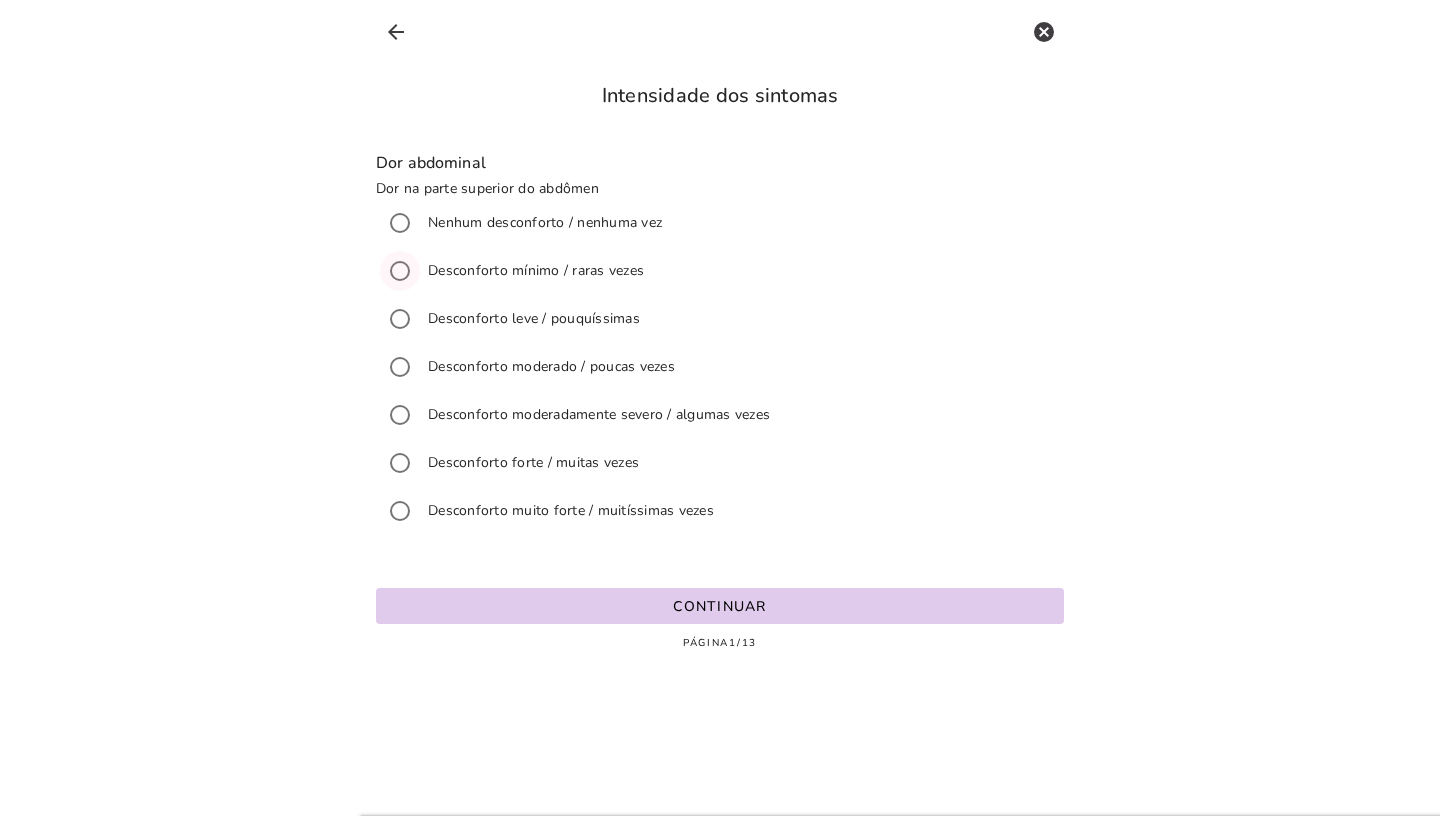 click on "Dor abdominal
Dor na parte superior do abdômen
Nenhum desconforto / nenhuma vez
Desconforto mínimo / raras vezes
Desconforto leve / pouquíssimas
Desconforto moderado / poucas vezes
Desconforto moderadamente severo / algumas vezes
Desconforto forte / muitas vezes
Desconforto muito forte / muitíssimas vezes" 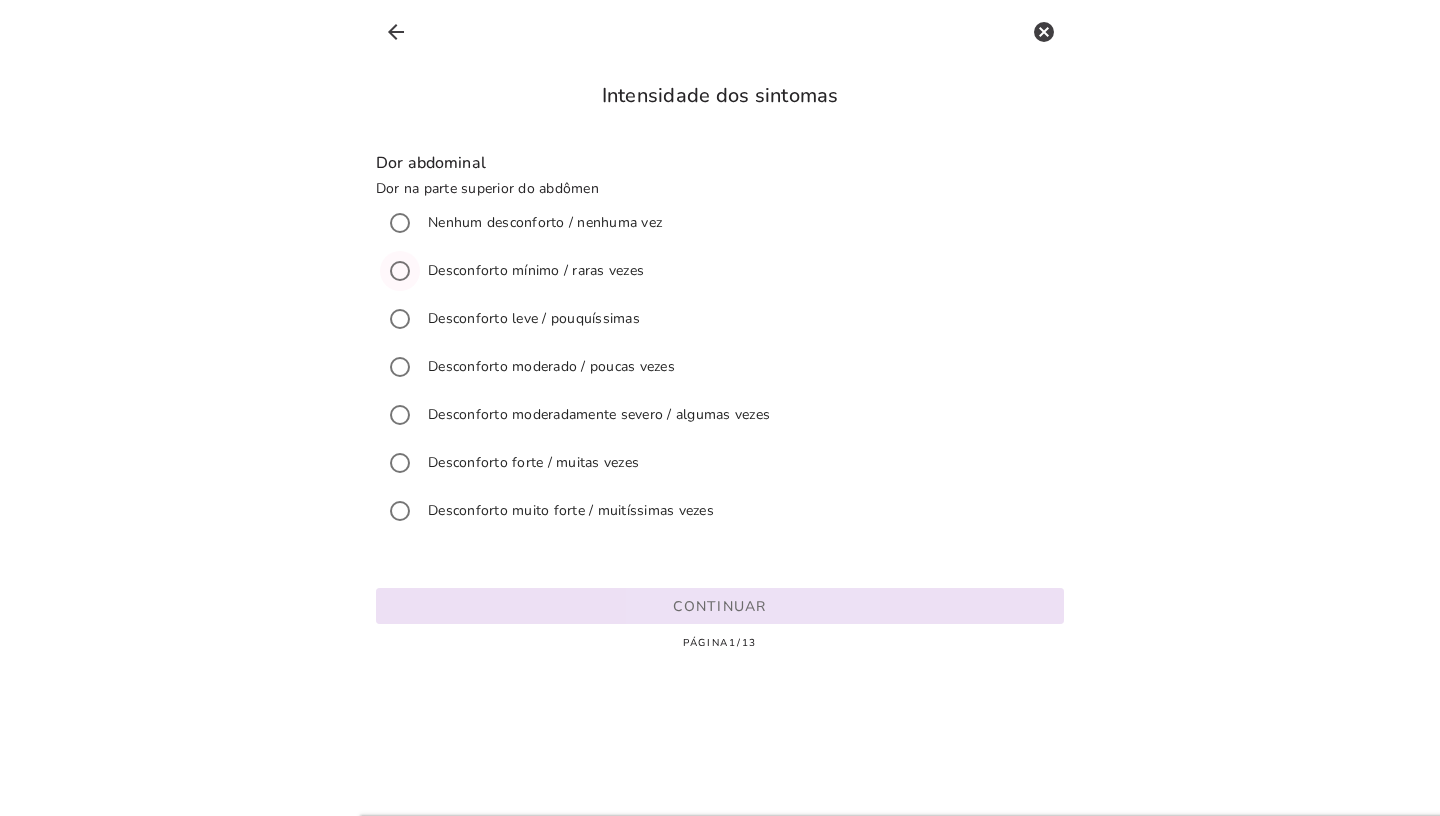 click on "Continuar" at bounding box center (720, 606) 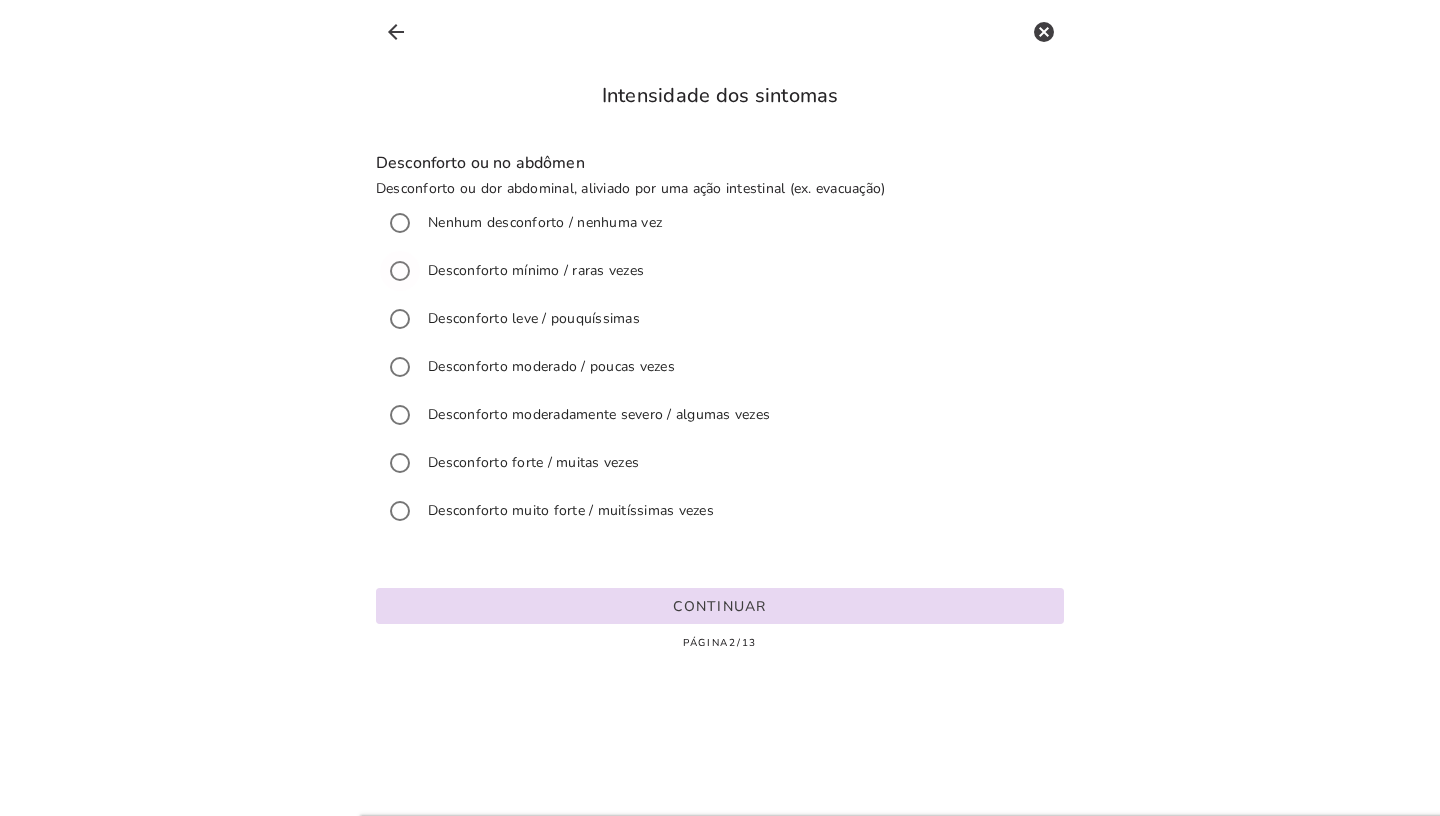 click on "Desconforto ou no abdômen
Desconforto ou dor abdominal, aliviado por uma ação intestinal (ex. evacuação)
Nenhum desconforto / nenhuma vez
Desconforto mínimo / raras vezes
Desconforto leve / pouquíssimas
Desconforto moderado / poucas vezes
Desconforto moderadamente severo / algumas vezes
Desconforto forte / muitas vezes
Desconforto muito forte / muitíssimas vezes" 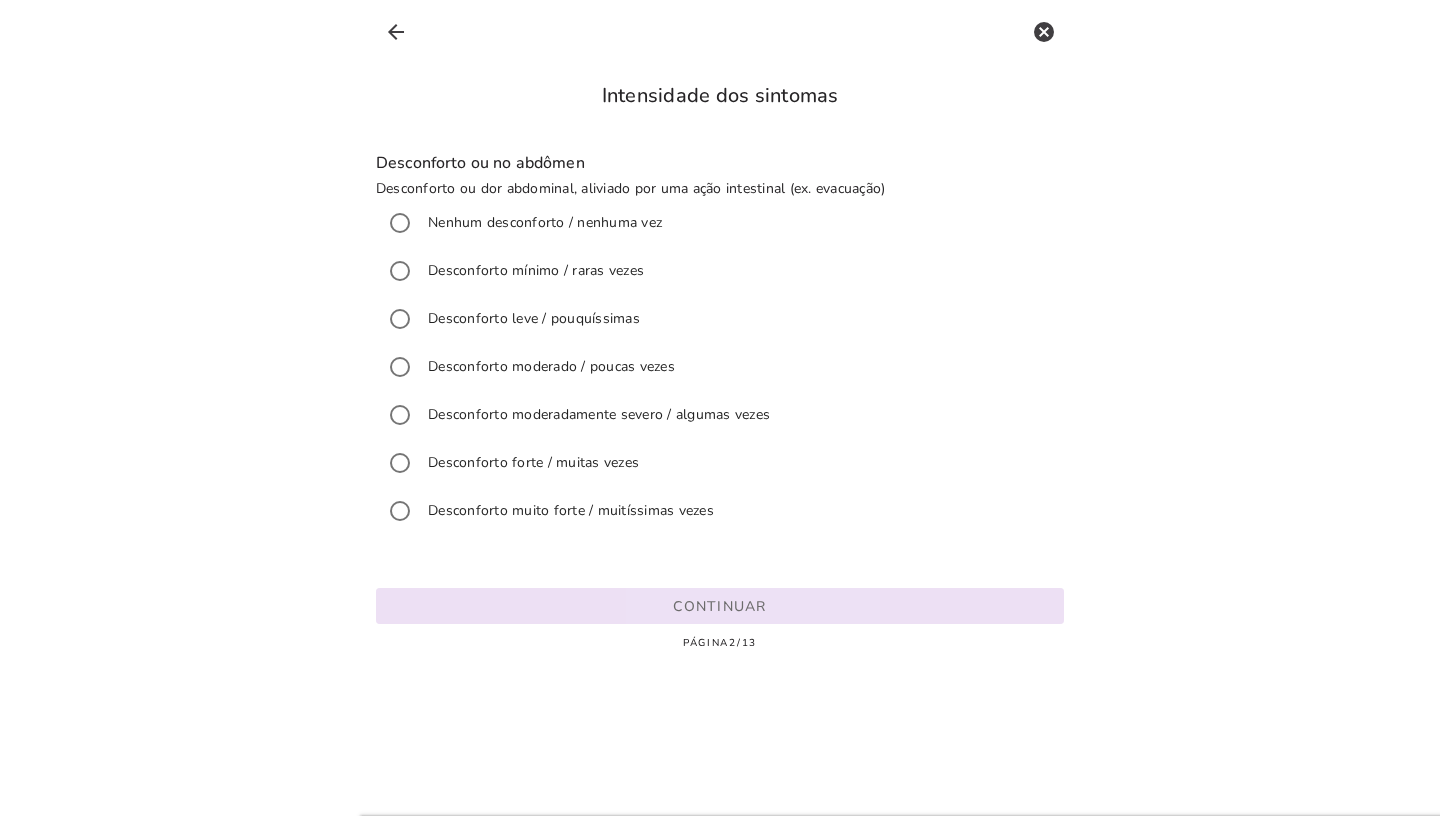 click on "Continuar" at bounding box center [720, 606] 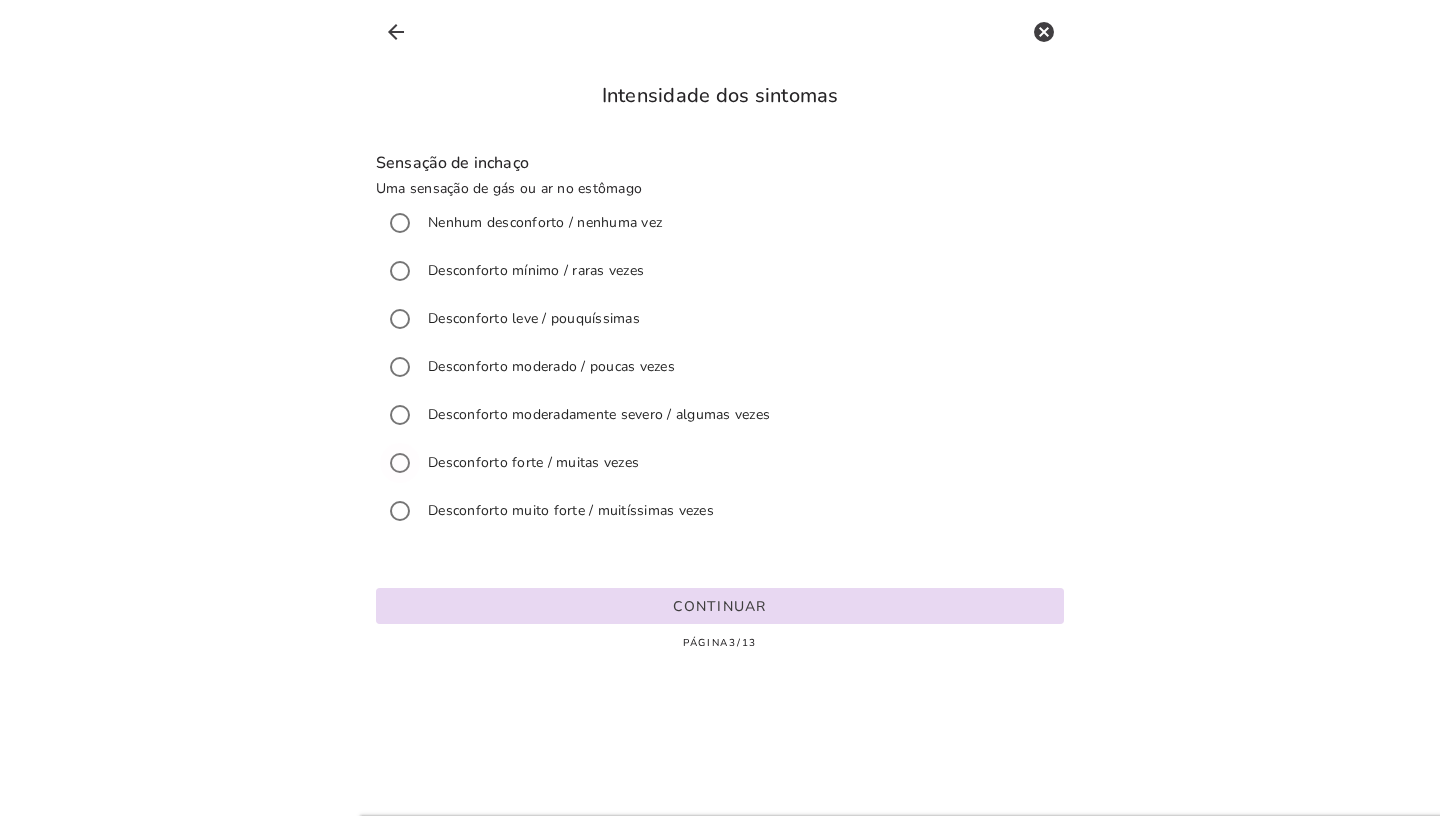 click on "Sensação de inchaço
Uma sensação de gás ou ar no estômago
Nenhum desconforto / nenhuma vez
Desconforto mínimo / raras vezes
Desconforto leve / pouquíssimas
Desconforto moderado / poucas vezes
Desconforto moderadamente severo / algumas vezes
Desconforto forte / muitas vezes
Desconforto muito forte / muitíssimas vezes" 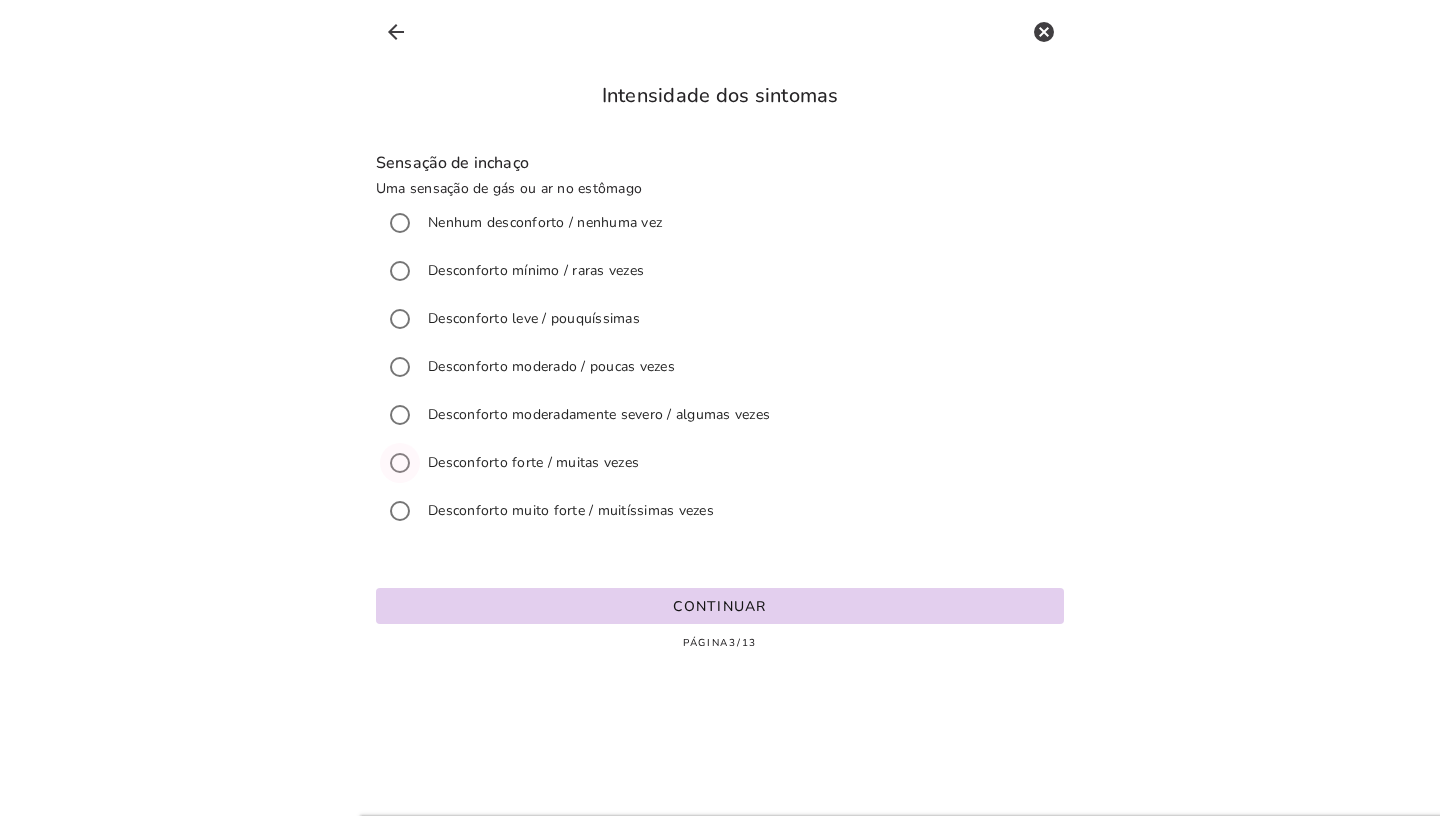 click on "Continuar" at bounding box center [720, 606] 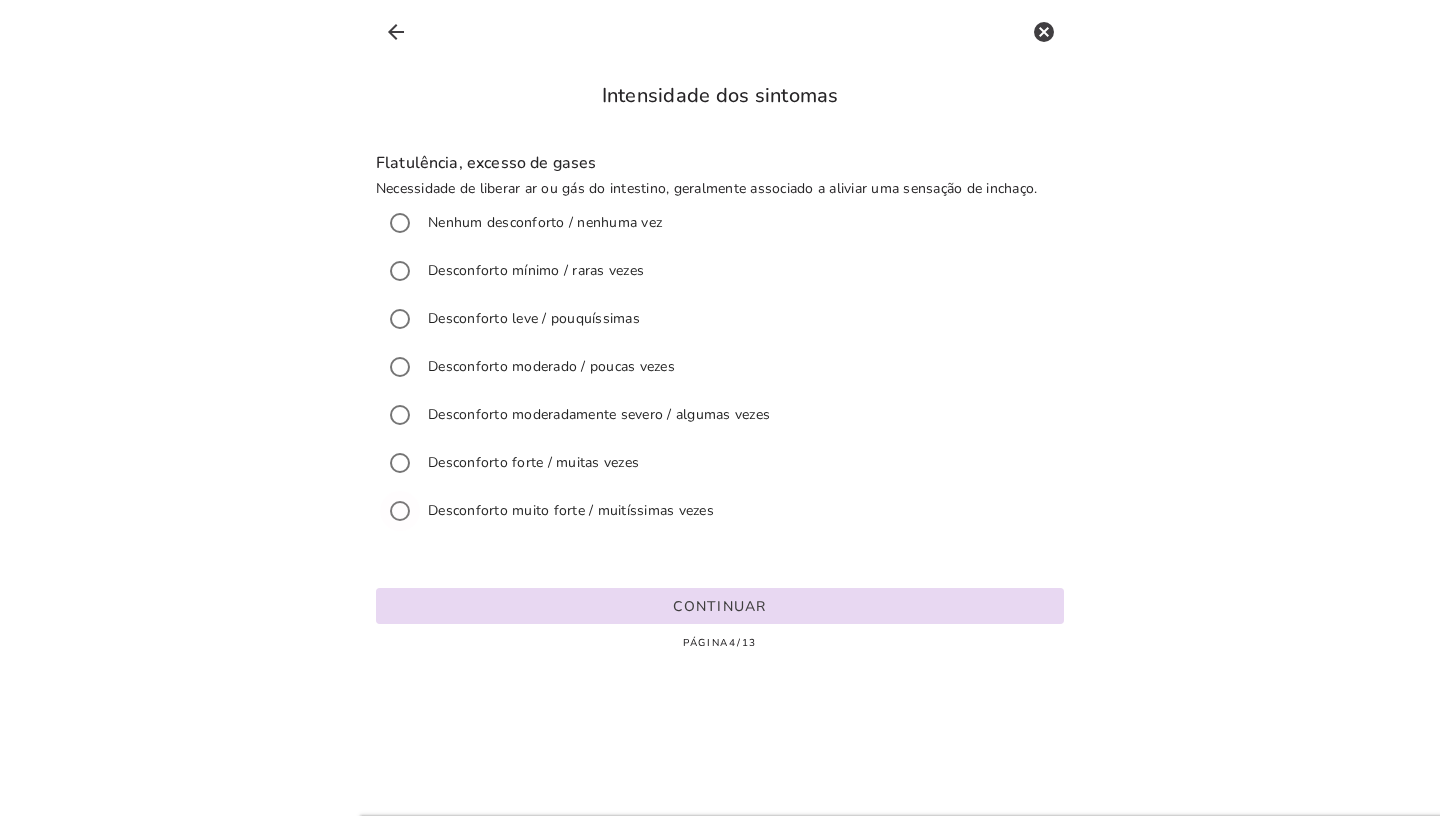 click on "Flatulência, excesso de gases
Necessidade de liberar ar ou gás do intestino, geralmente associado a aliviar uma sensação de inchaço.
Nenhum desconforto / nenhuma vez
Desconforto mínimo / raras vezes
Desconforto leve / pouquíssimas
Desconforto moderado / poucas vezes
Desconforto moderadamente severo / algumas vezes
Desconforto forte / muitas vezes
Desconforto muito forte / muitíssimas vezes" 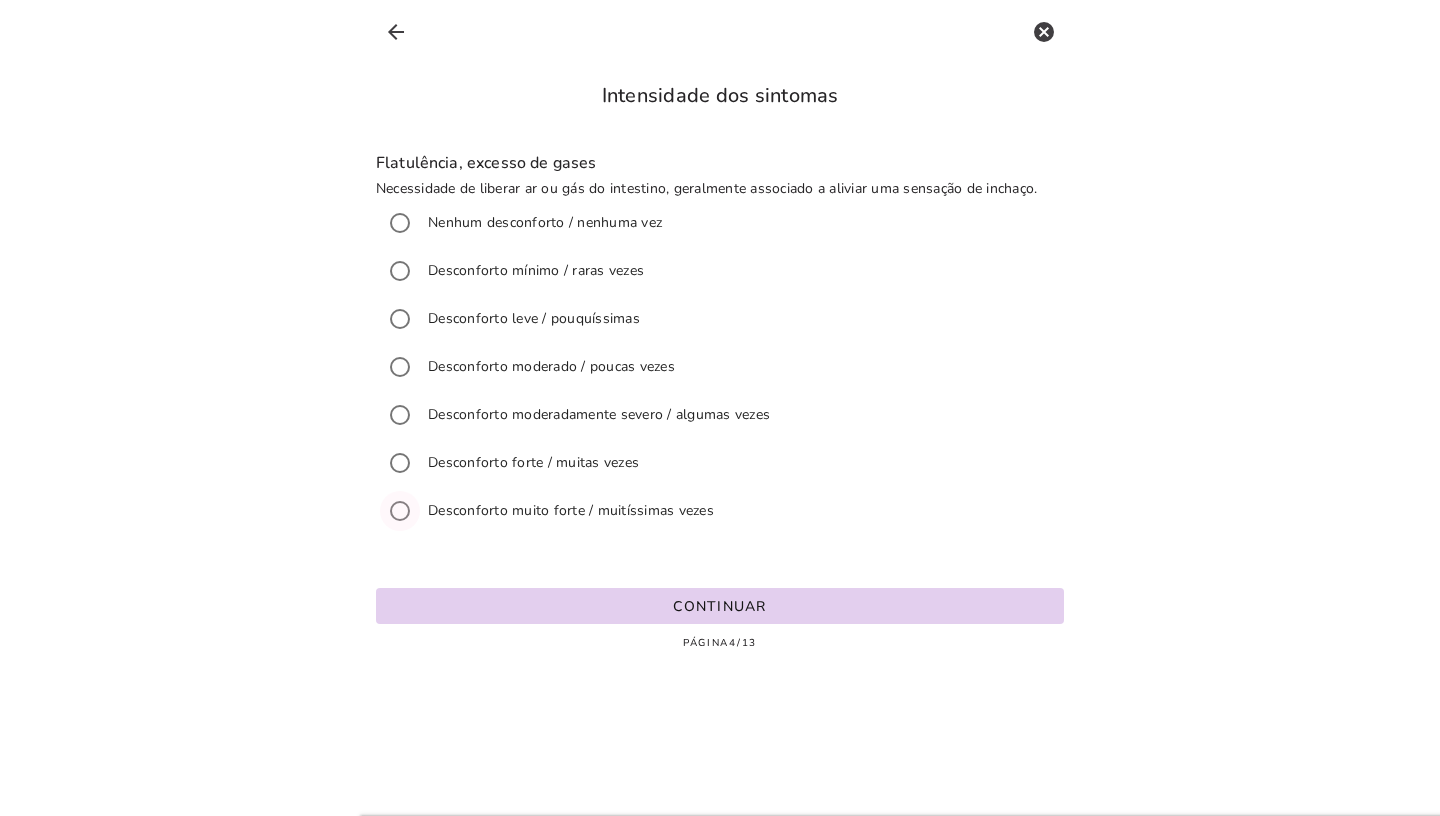 click on "Continuar" at bounding box center [720, 606] 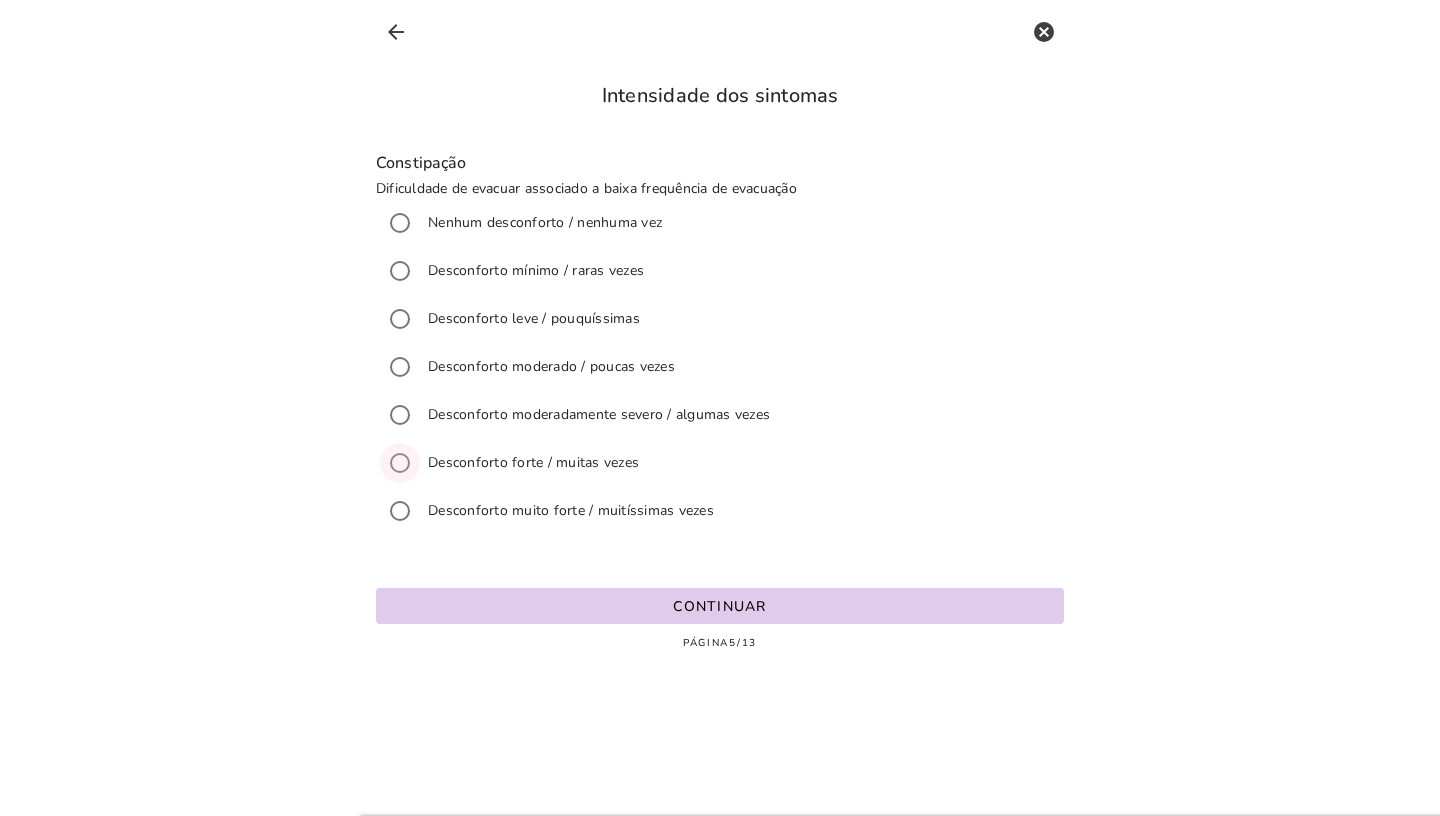 click on "Constipação
Dificuldade de evacuar associado a baixa frequência de evacuação
Nenhum desconforto / nenhuma vez
Desconforto mínimo / raras vezes
Desconforto leve / pouquíssimas
Desconforto moderado / poucas vezes
Desconforto moderadamente severo / algumas vezes
Desconforto forte / muitas vezes
Desconforto muito forte / muitíssimas vezes" 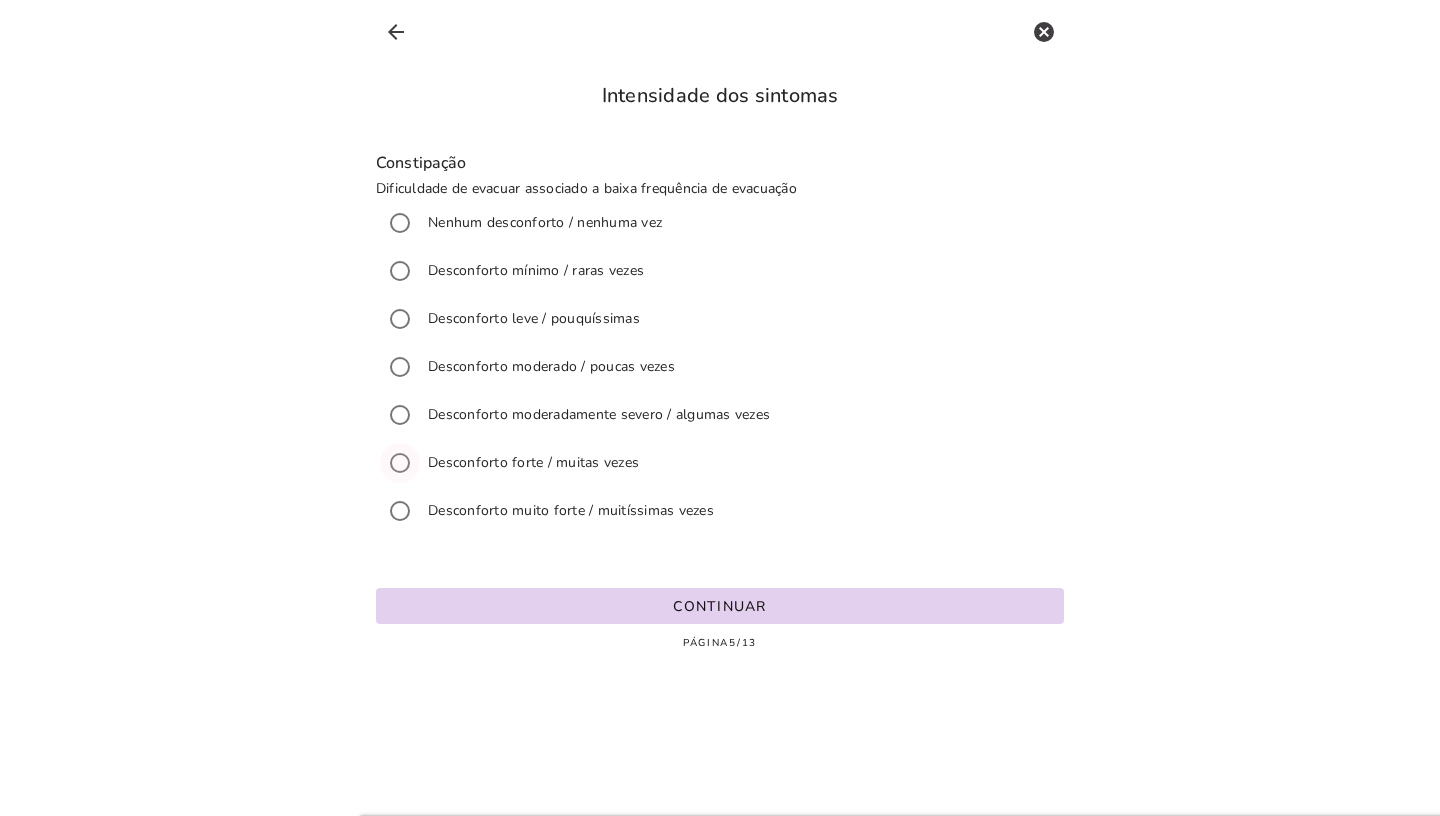 click on "Continuar" at bounding box center (720, 606) 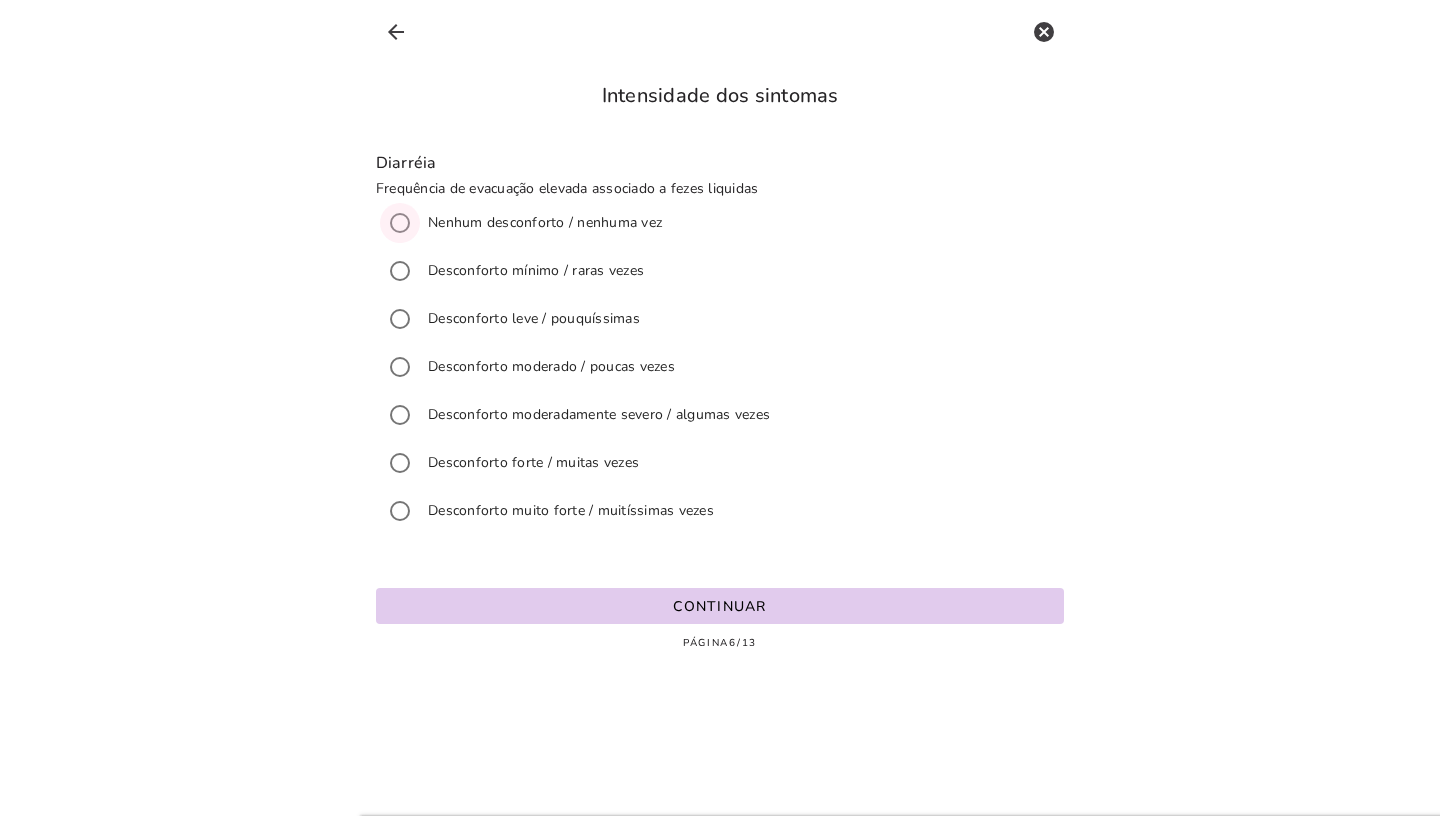 click on "Diarréia
Frequência de evacuação elevada associado a fezes liquidas
Nenhum desconforto / nenhuma vez
Desconforto mínimo / raras vezes
Desconforto leve / pouquíssimas
Desconforto moderado / poucas vezes
Desconforto moderadamente severo / algumas vezes
Desconforto forte / muitas vezes
Desconforto muito forte / muitíssimas vezes" 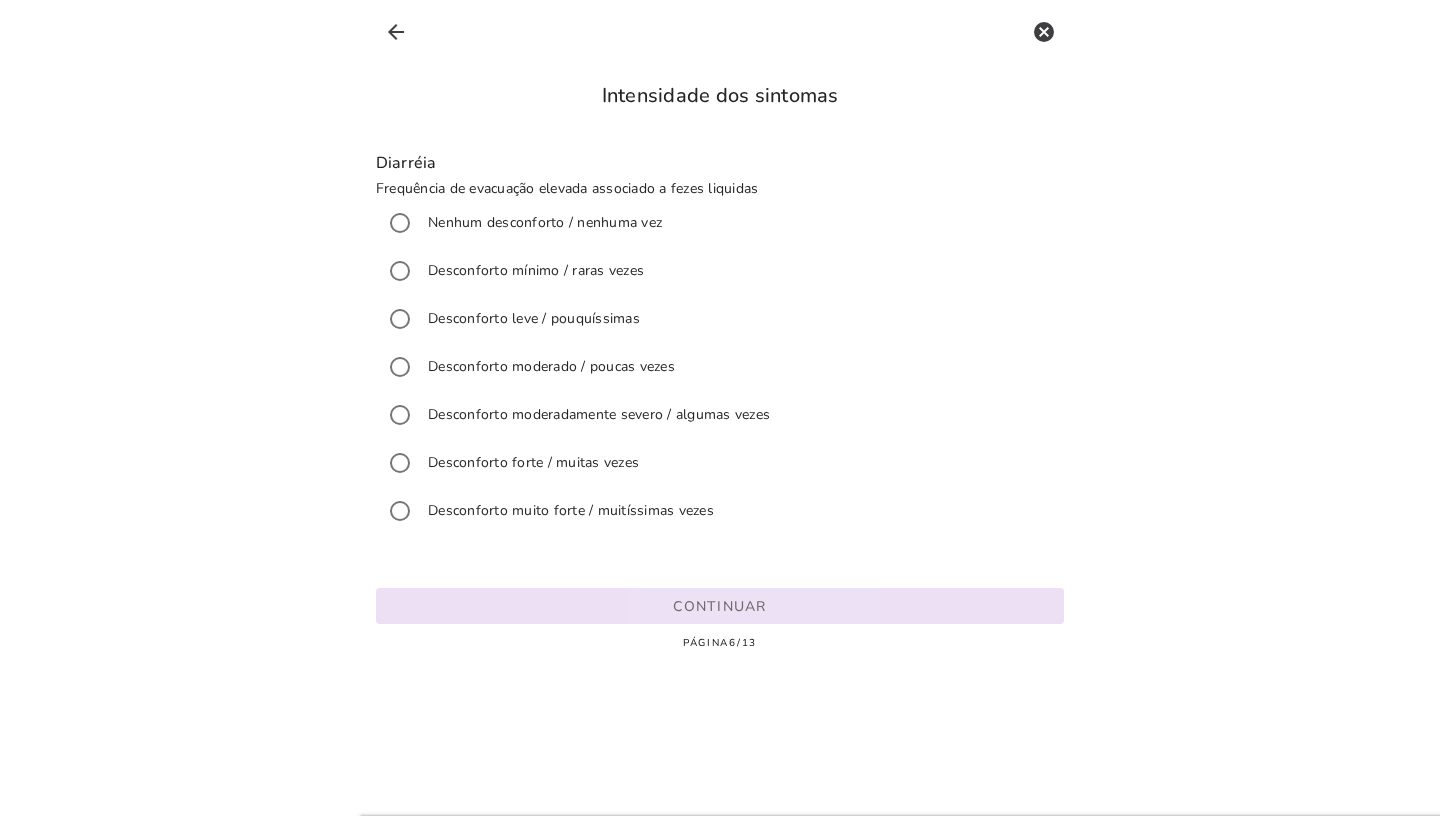 click on "Continuar" at bounding box center (720, 606) 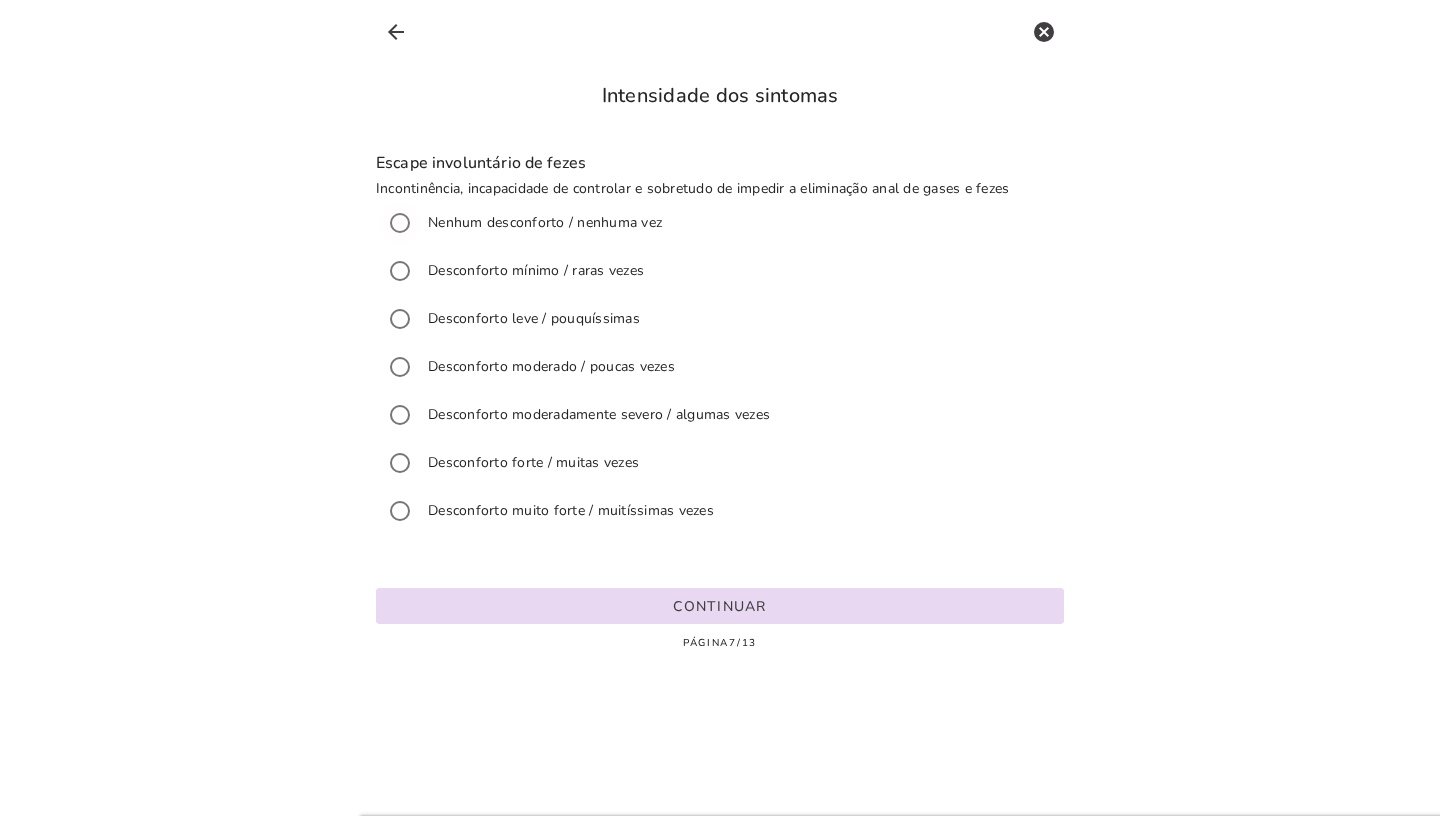 click on "Escape involuntário de fezes
Incontinência, incapacidade de controlar e sobretudo de impedir a eliminação anal de gases e fezes
Nenhum desconforto / nenhuma vez
Desconforto mínimo / raras vezes
Desconforto leve / pouquíssimas
Desconforto moderado / poucas vezes
Desconforto moderadamente severo / algumas vezes
Desconforto forte / muitas vezes
Desconforto muito forte / muitíssimas vezes" 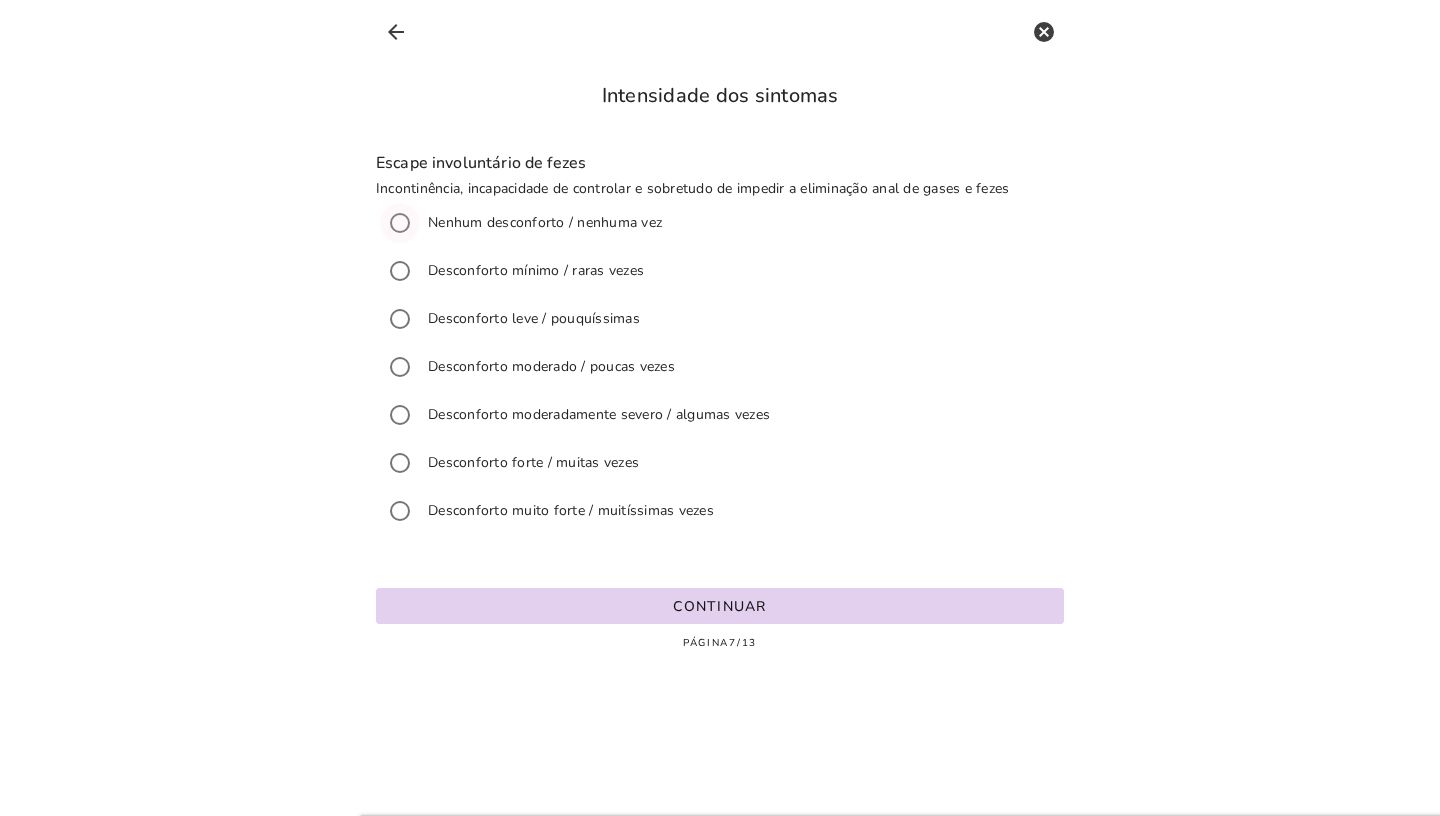 click on "Continuar" at bounding box center (720, 606) 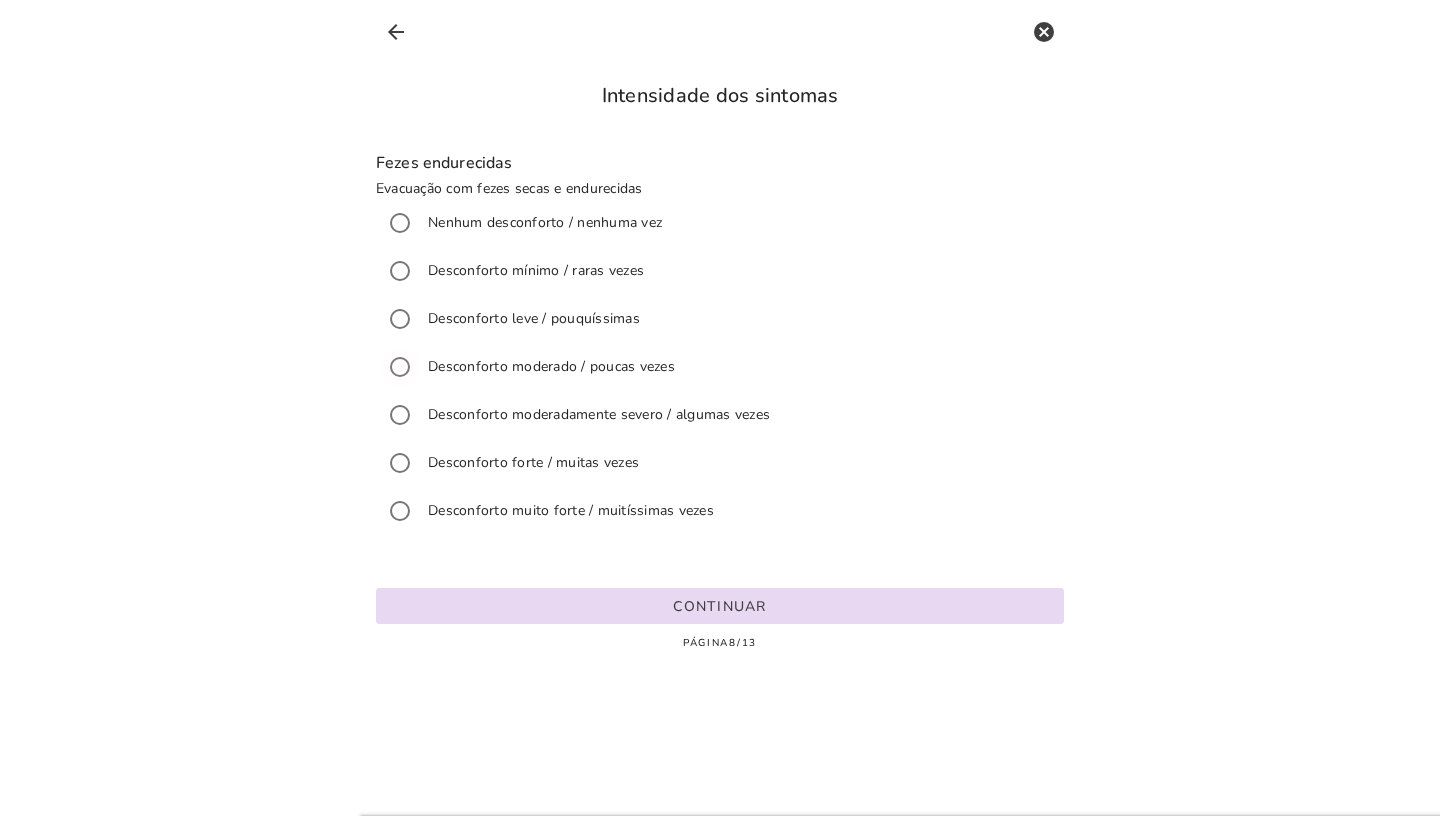 click on "Fezes endurecidas
Evacuação com fezes secas e endurecidas
Nenhum desconforto / nenhuma vez
Desconforto mínimo / raras vezes
Desconforto leve / pouquíssimas
Desconforto moderado / poucas vezes
Desconforto moderadamente severo / algumas vezes
Desconforto forte / muitas vezes
Desconforto muito forte / muitíssimas vezes" 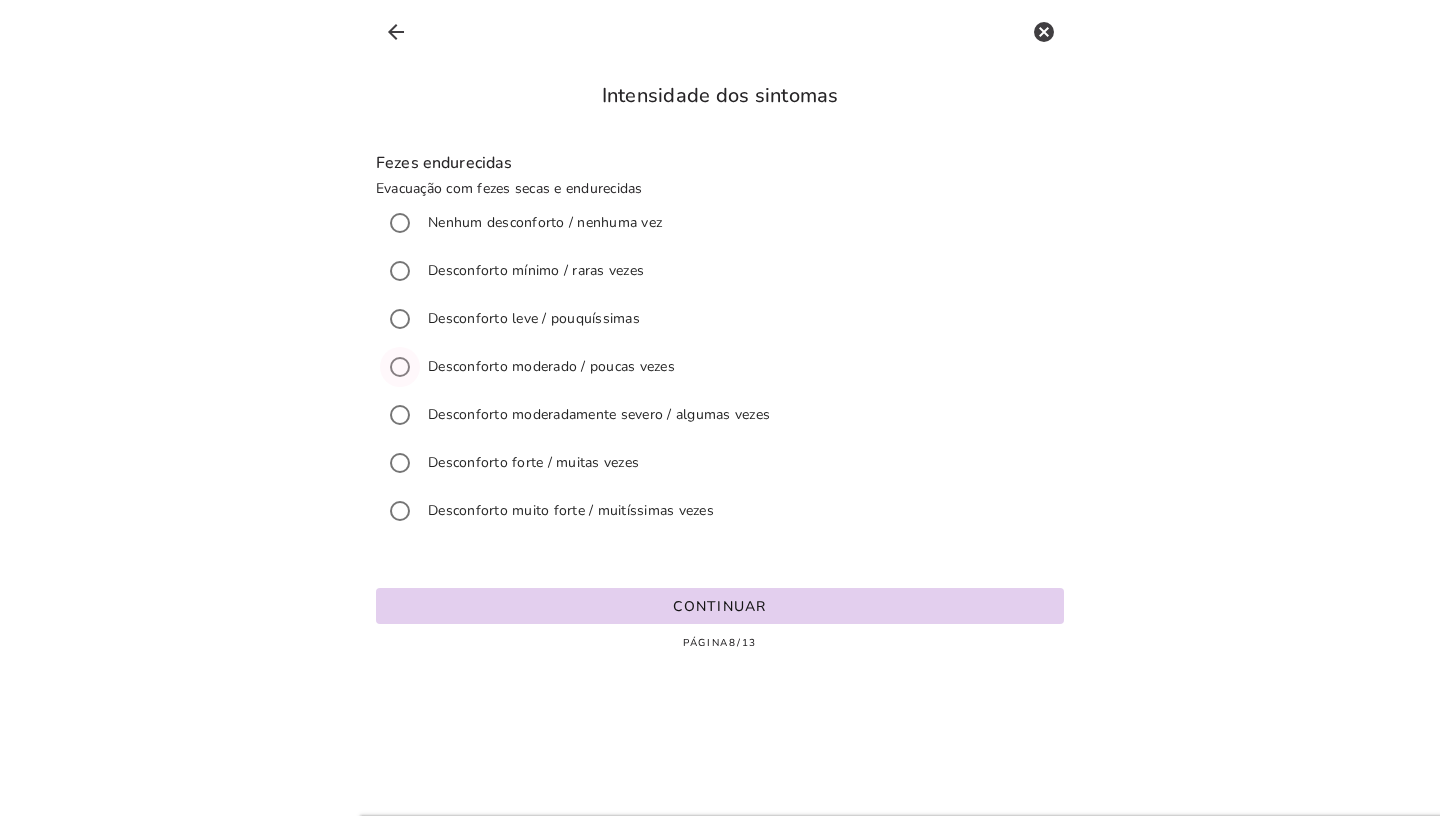 click on "Continuar" at bounding box center [720, 606] 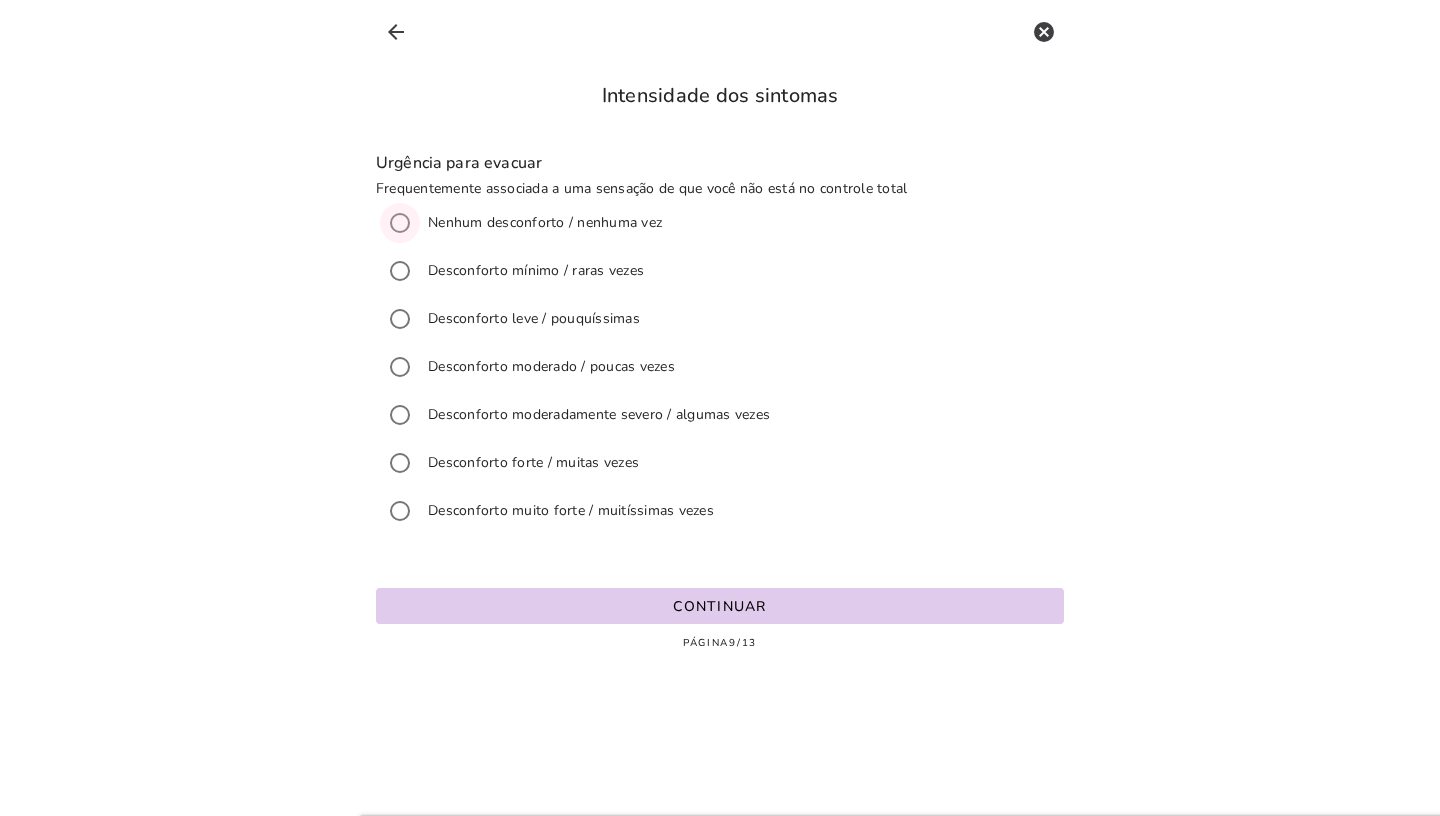 click on "Urgência para evacuar
Frequentemente associada a uma sensação de que você não está no controle total
Nenhum desconforto / nenhuma vez
Desconforto mínimo / raras vezes
Desconforto leve / pouquíssimas
Desconforto moderado / poucas vezes
Desconforto moderadamente severo / algumas vezes
Desconforto forte / muitas vezes
Desconforto muito forte / muitíssimas vezes" 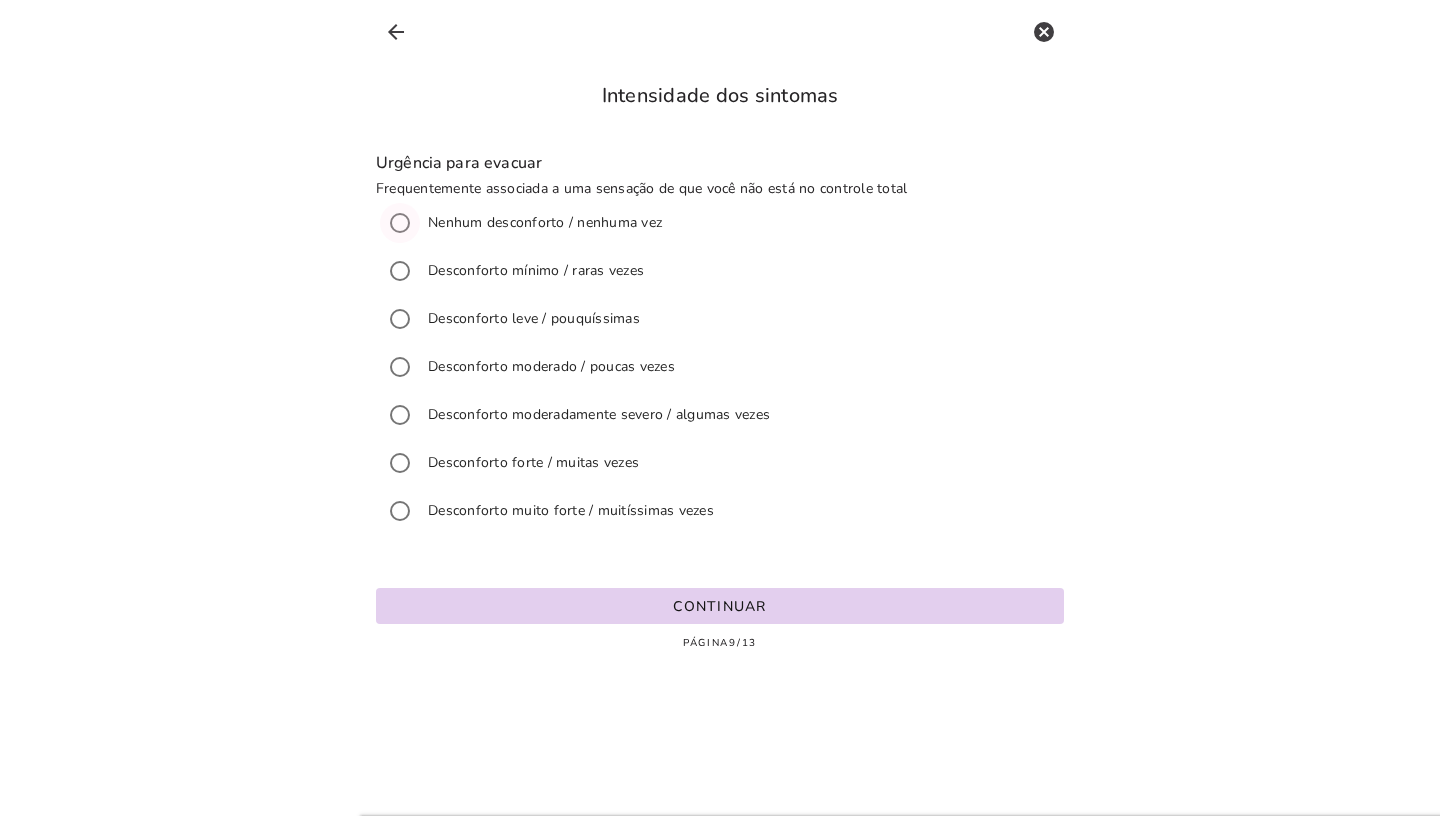 click on "Continuar" at bounding box center [720, 606] 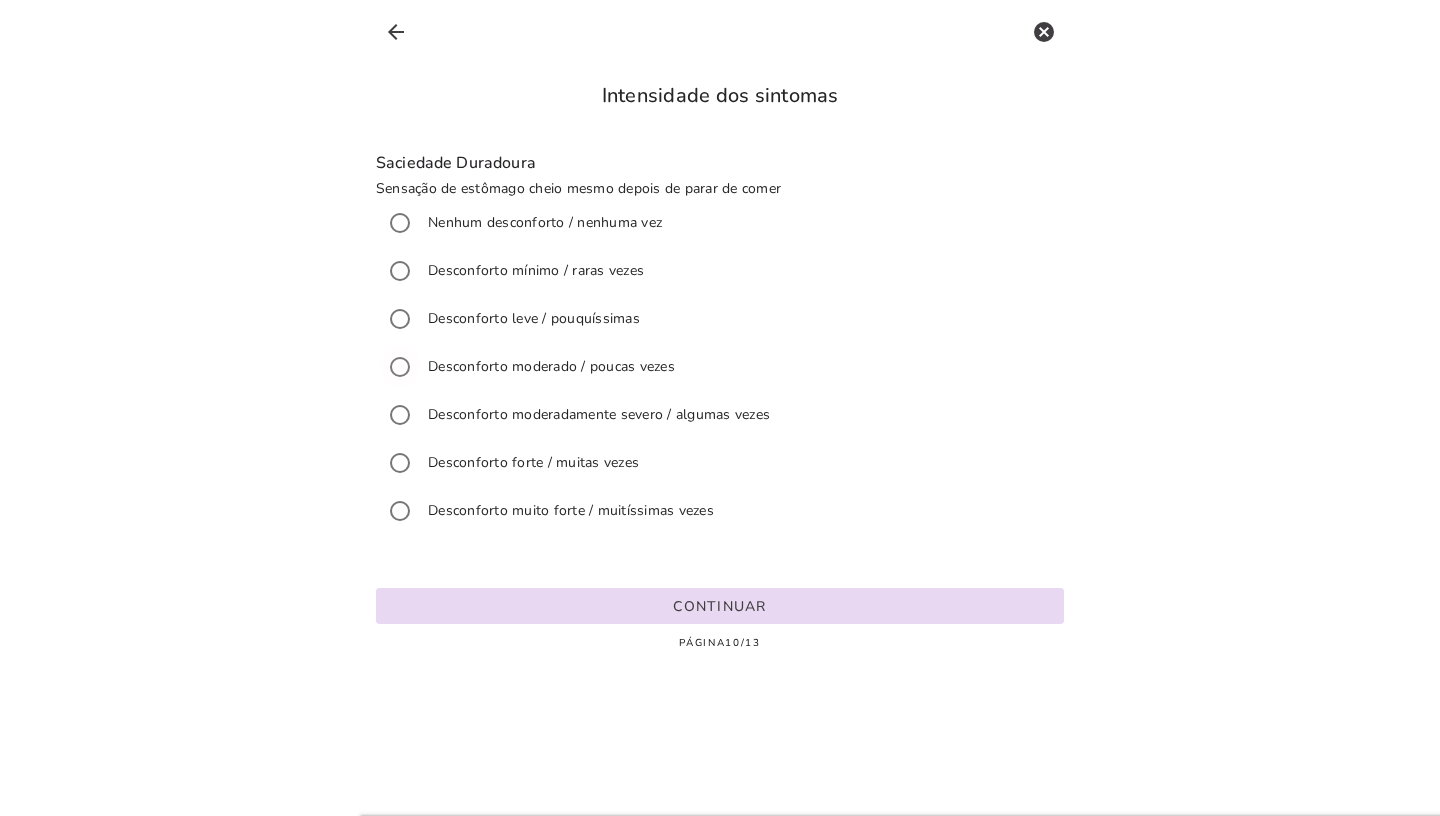 click on "Saciedade Duradoura
Sensação de estômago cheio mesmo depois de parar de comer
Nenhum desconforto / nenhuma vez
Desconforto mínimo / raras vezes
Desconforto leve / pouquíssimas
Desconforto moderado / poucas vezes
Desconforto moderadamente severo / algumas vezes
Desconforto forte / muitas vezes
Desconforto muito forte / muitíssimas vezes" 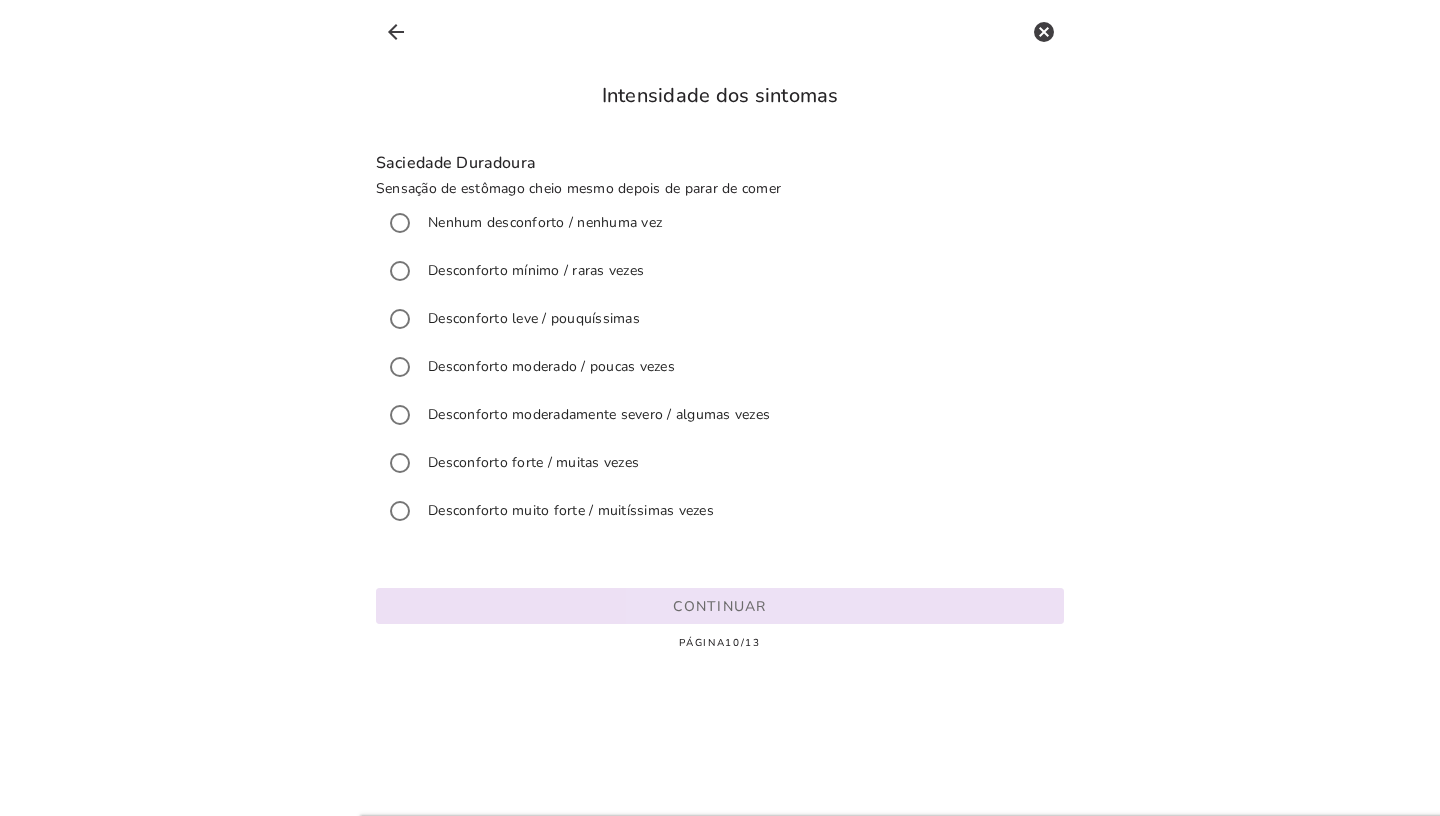 click on "Continuar" at bounding box center (0, 0) 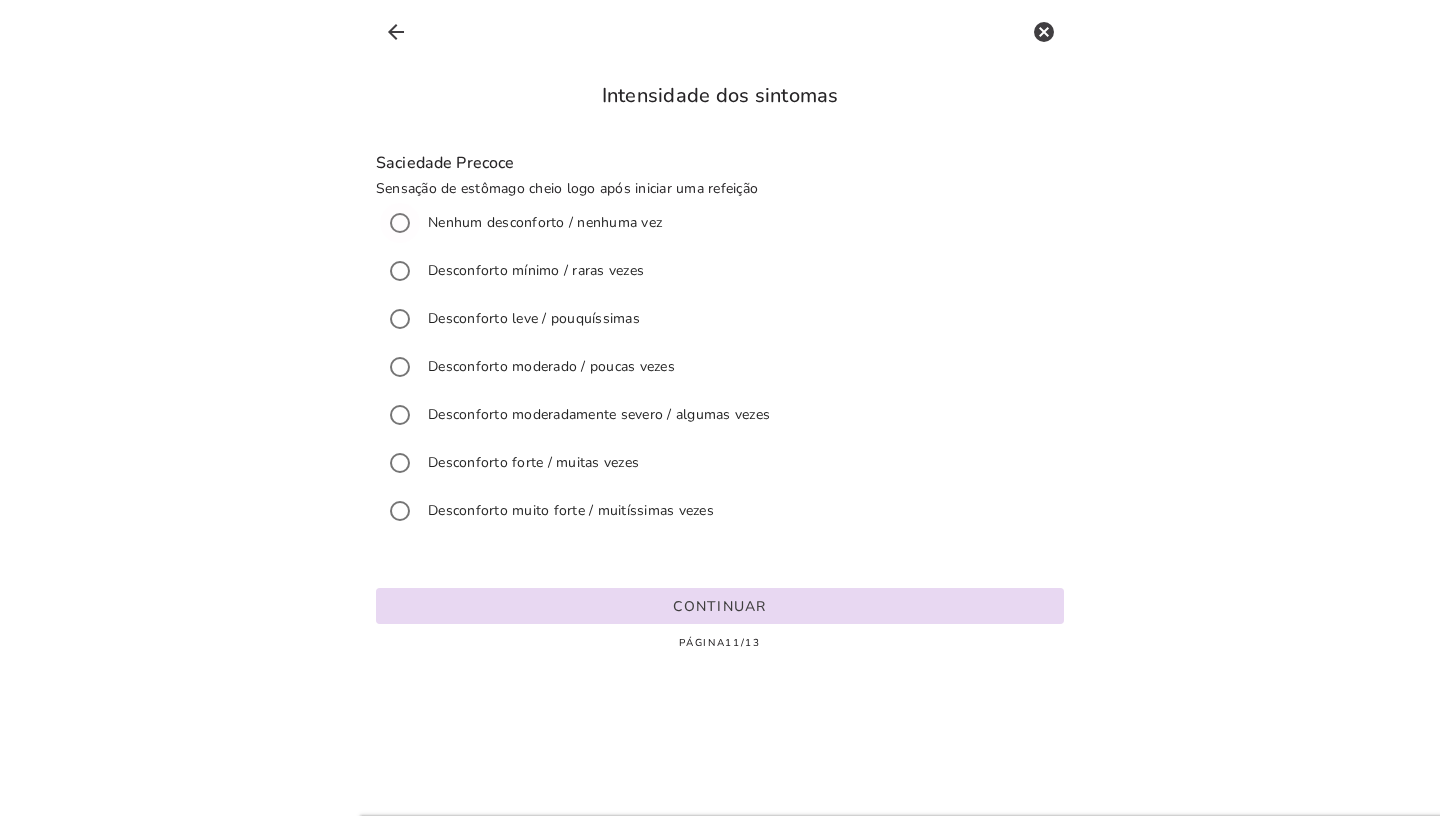 click on "Saciedade Precoce
Sensação de estômago cheio logo após iniciar uma refeição
Nenhum desconforto / nenhuma vez
Desconforto mínimo / raras vezes
Desconforto leve / pouquíssimas
Desconforto moderado / poucas vezes
Desconforto moderadamente severo / algumas vezes
Desconforto forte / muitas vezes
Desconforto muito forte / muitíssimas vezes" 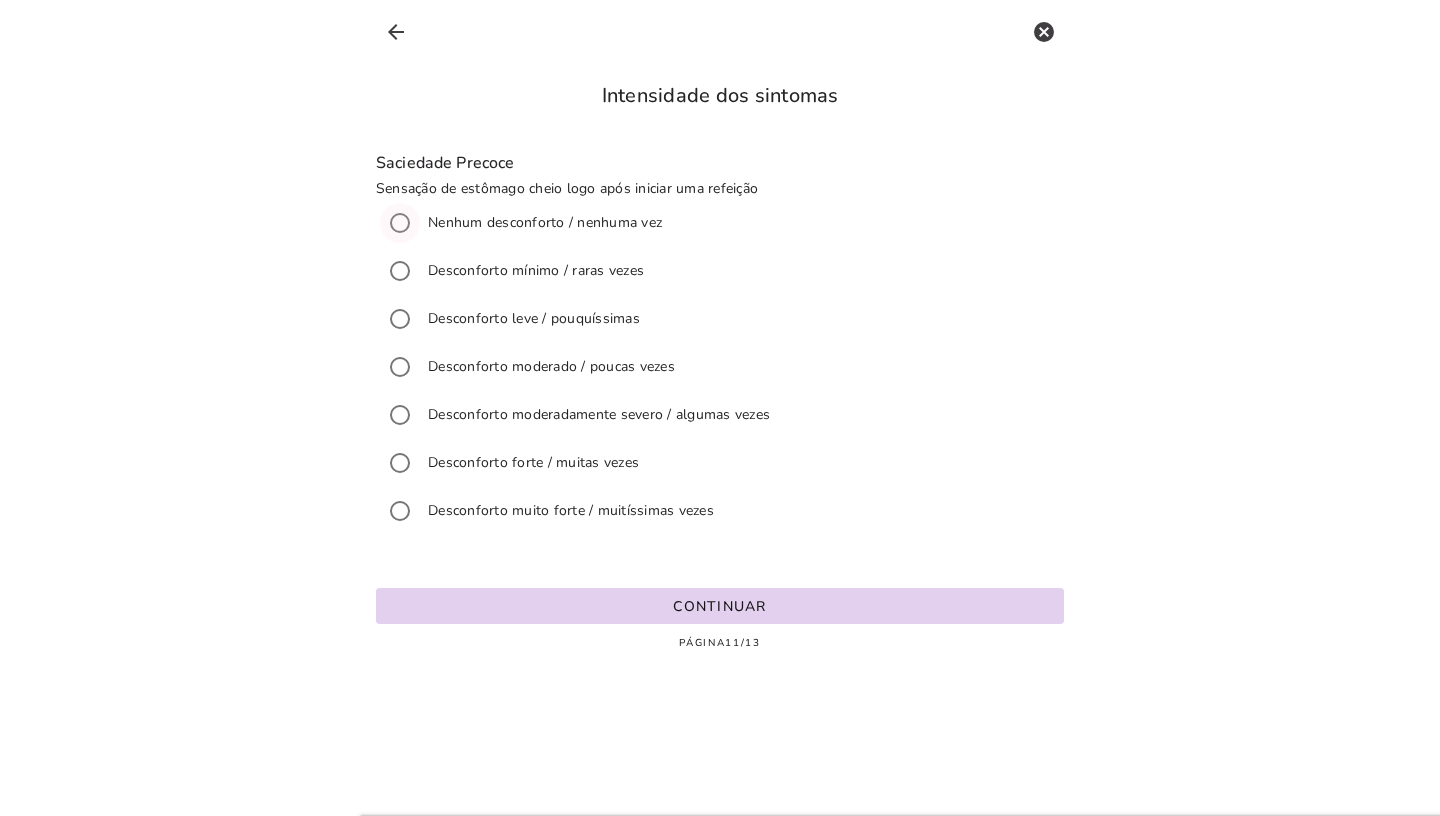 click on "Continuar" at bounding box center [0, 0] 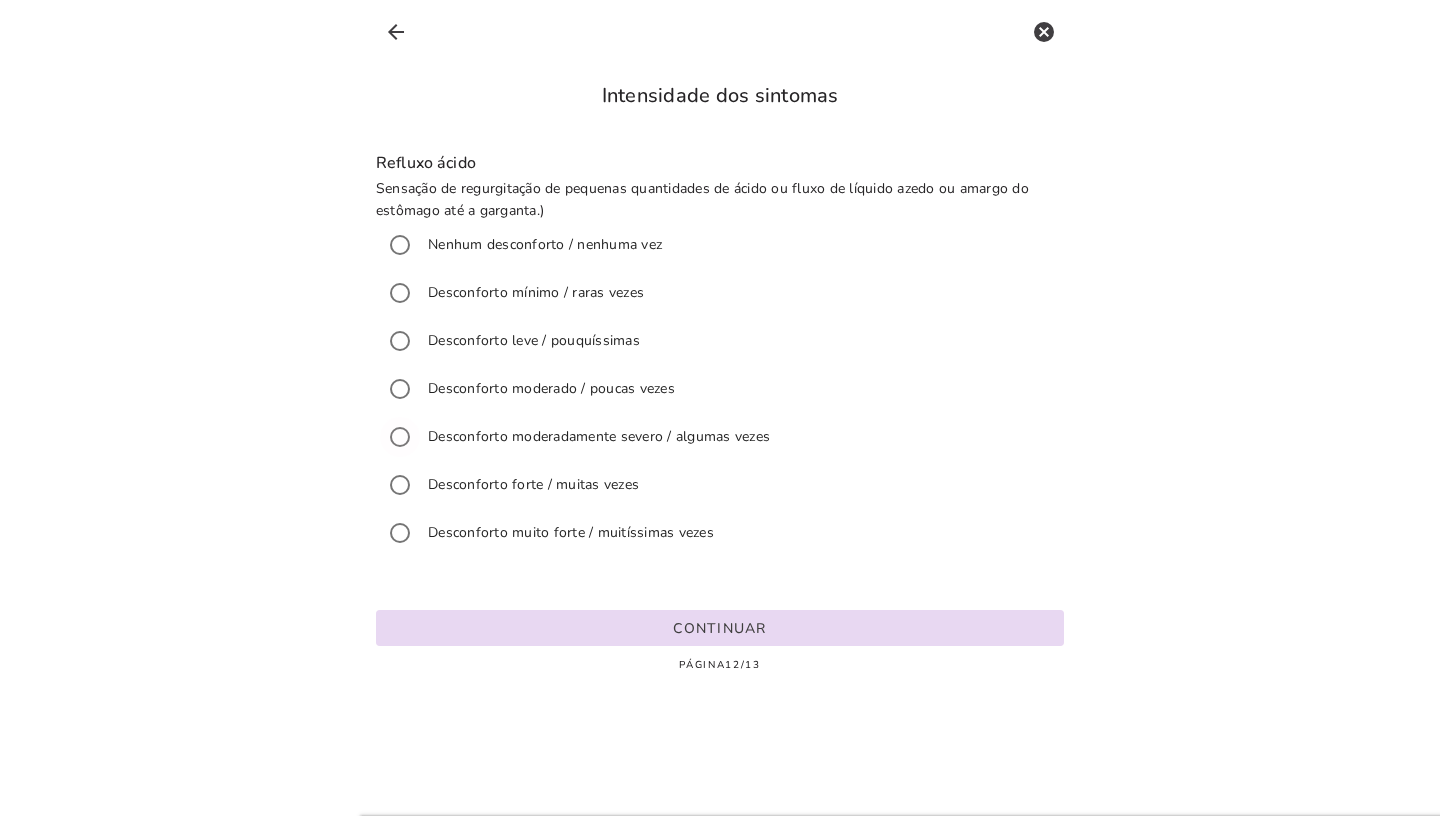 click on "Refluxo ácido
Sensação de regurgitação de pequenas quantidades de ácido ou fluxo de líquido azedo ou amargo do estômago até a garganta.)
Nenhum desconforto / nenhuma vez
Desconforto mínimo / raras vezes
Desconforto leve / pouquíssimas
Desconforto moderado / poucas vezes
Desconforto moderadamente severo / algumas vezes
Desconforto forte / muitas vezes
Desconforto muito forte / muitíssimas vezes" 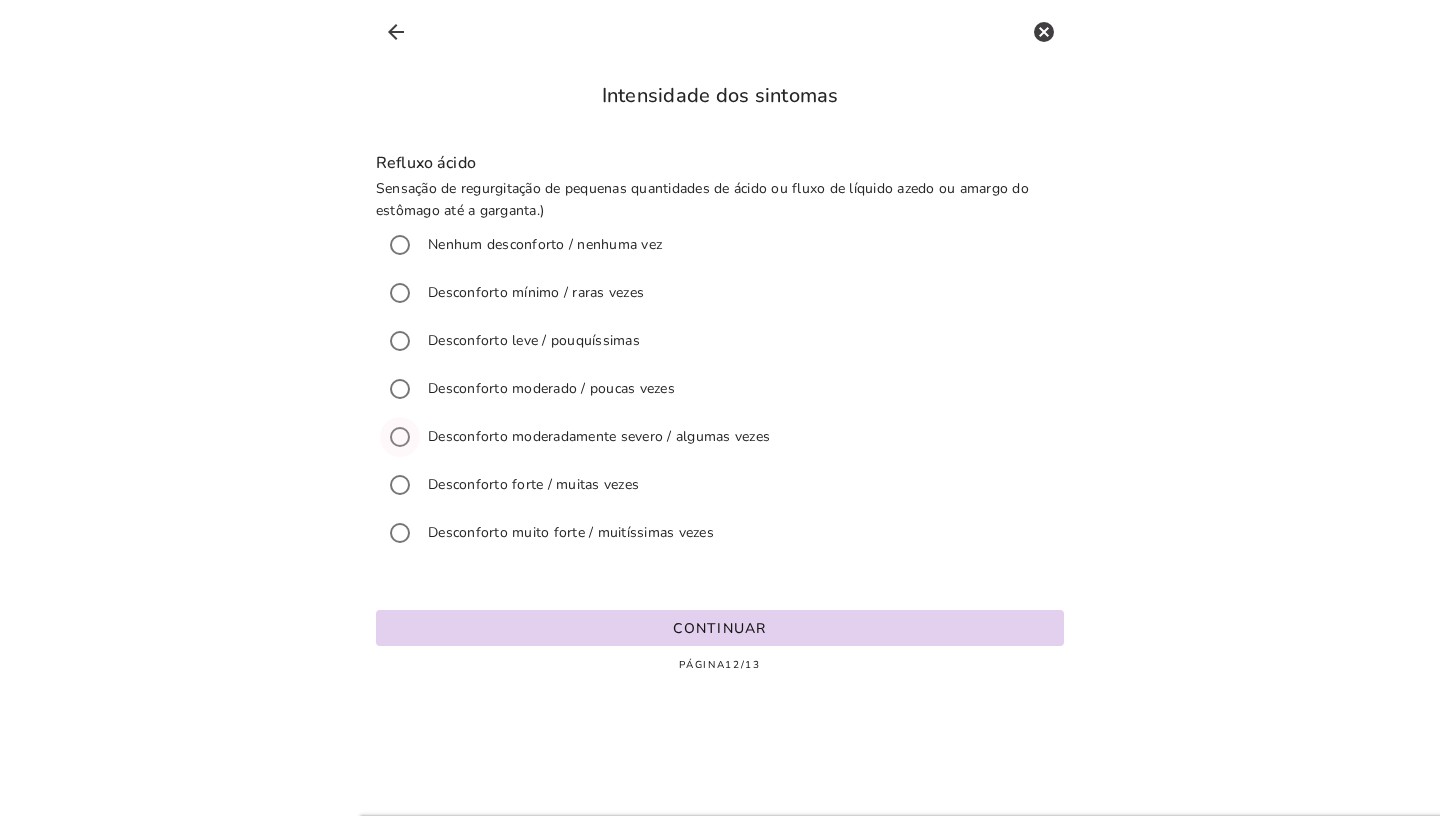 click on "Continuar" at bounding box center [0, 0] 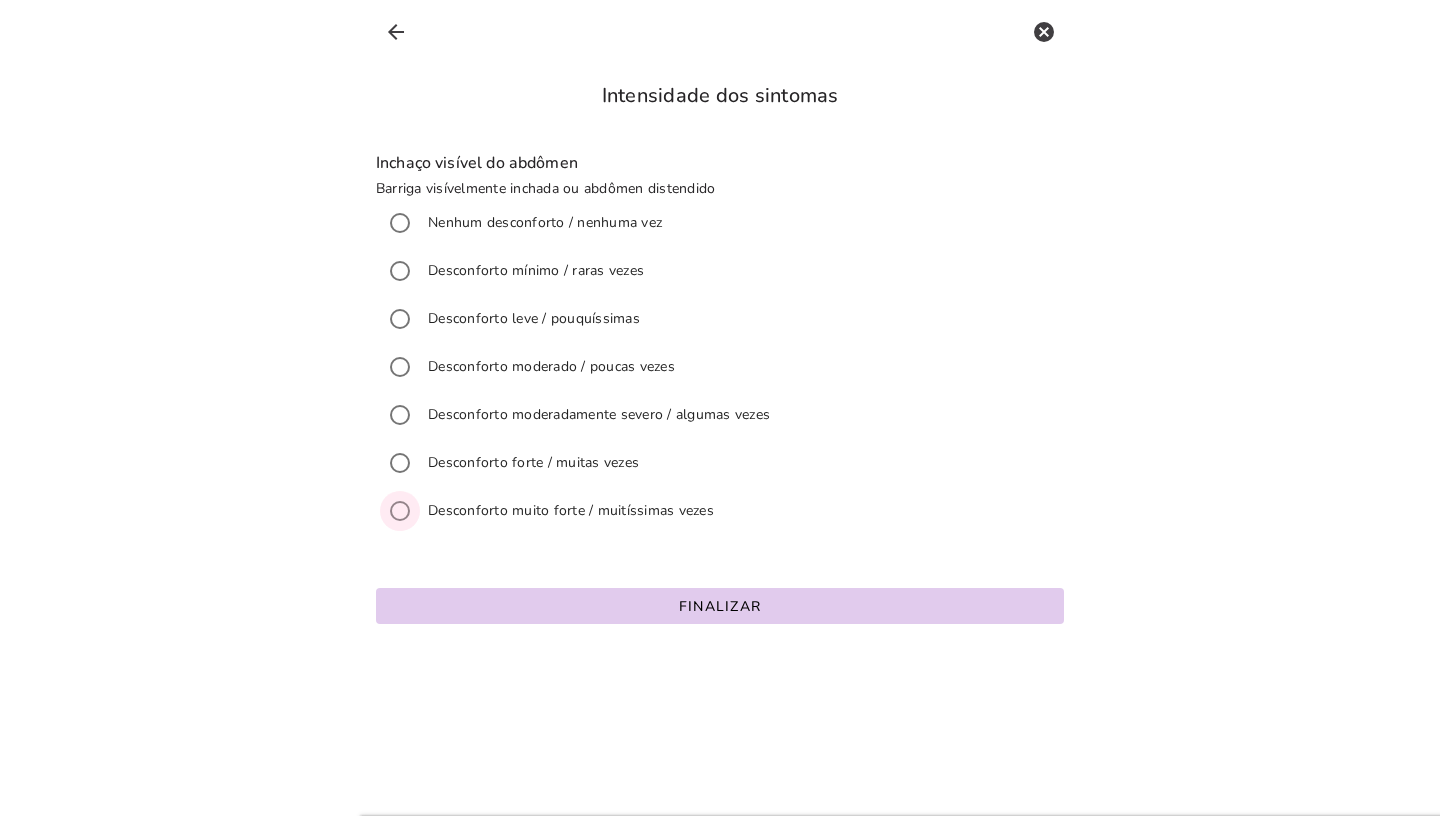 click on "Inchaço visível do abdômen
Barriga visívelmente inchada ou abdômen distendido
Nenhum desconforto / nenhuma vez
Desconforto mínimo / raras vezes
Desconforto leve / pouquíssimas
Desconforto moderado / poucas vezes
Desconforto moderadamente severo / algumas vezes
Desconforto forte / muitas vezes
Desconforto muito forte / muitíssimas vezes" 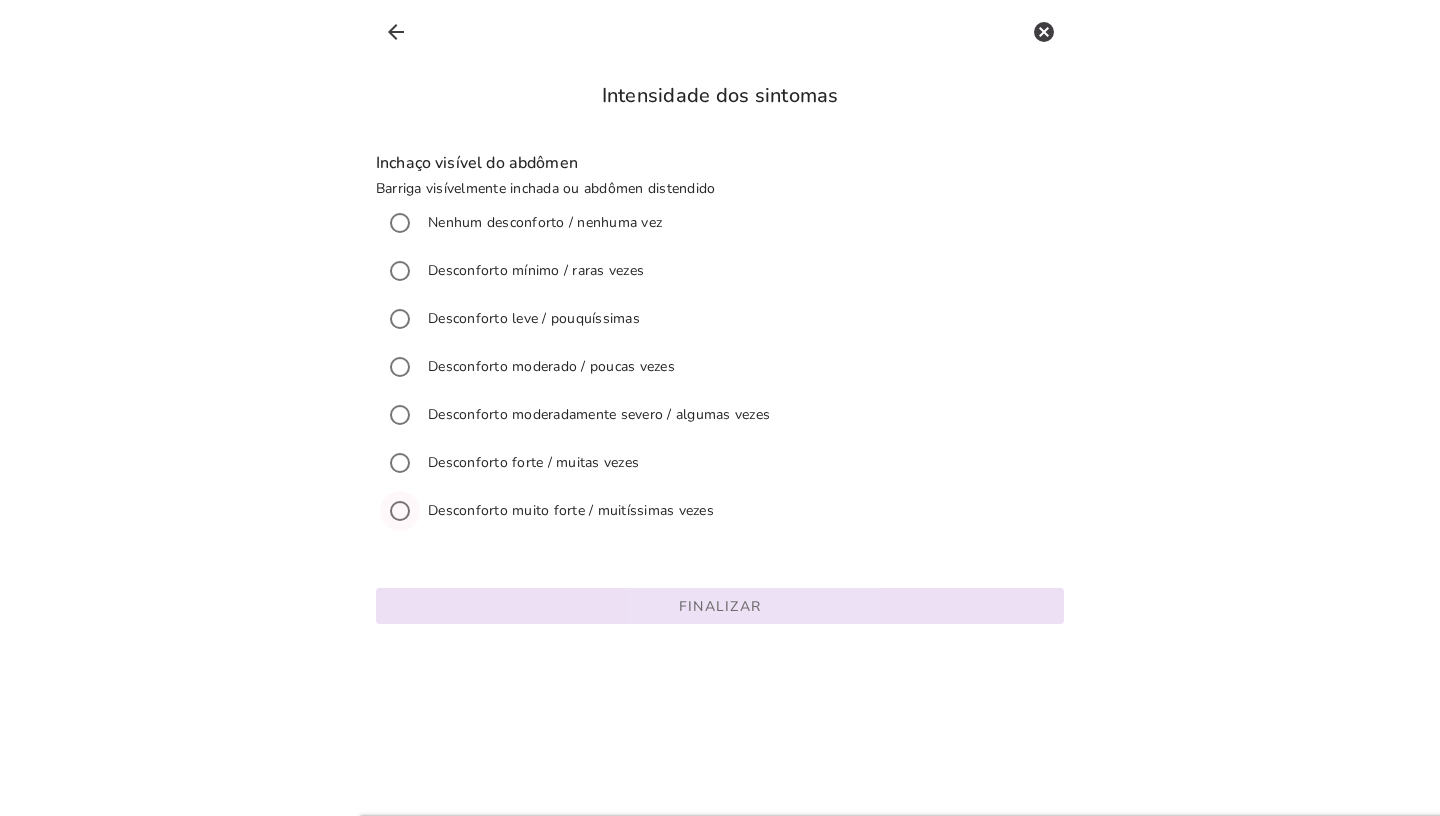 click on "Finalizar" at bounding box center [720, 606] 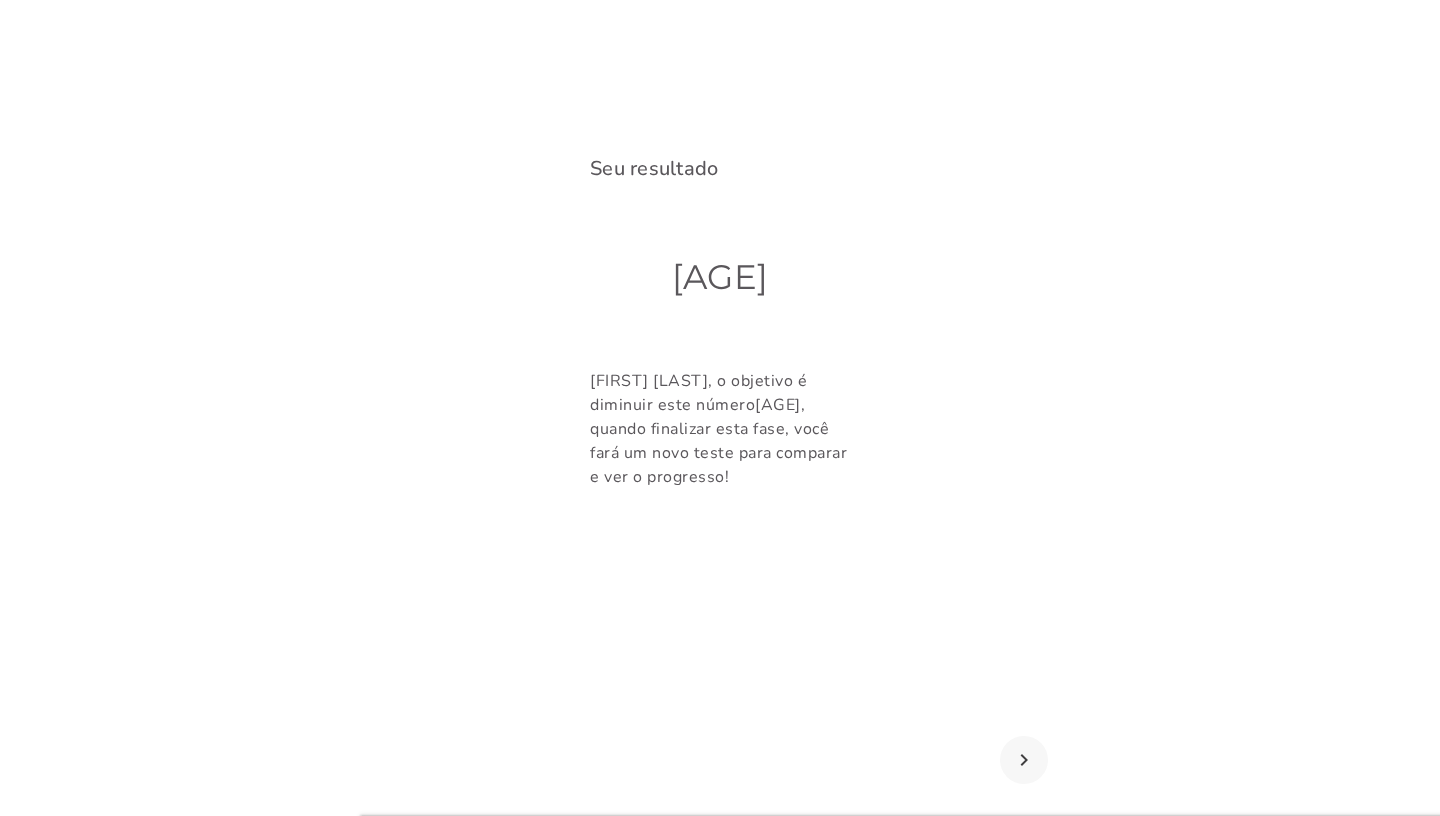 click on "navigate_next" at bounding box center (1024, 760) 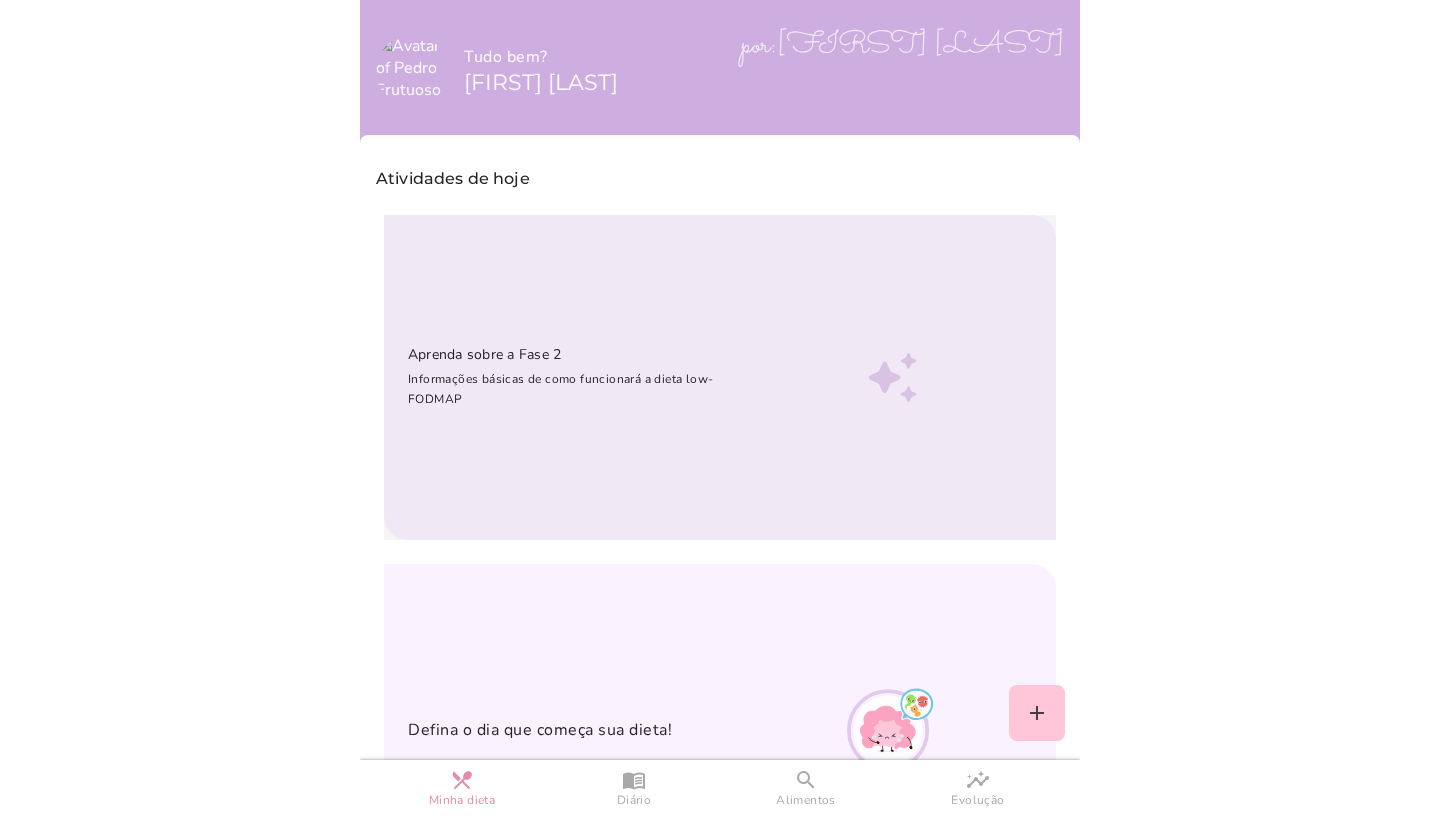 scroll, scrollTop: 0, scrollLeft: 0, axis: both 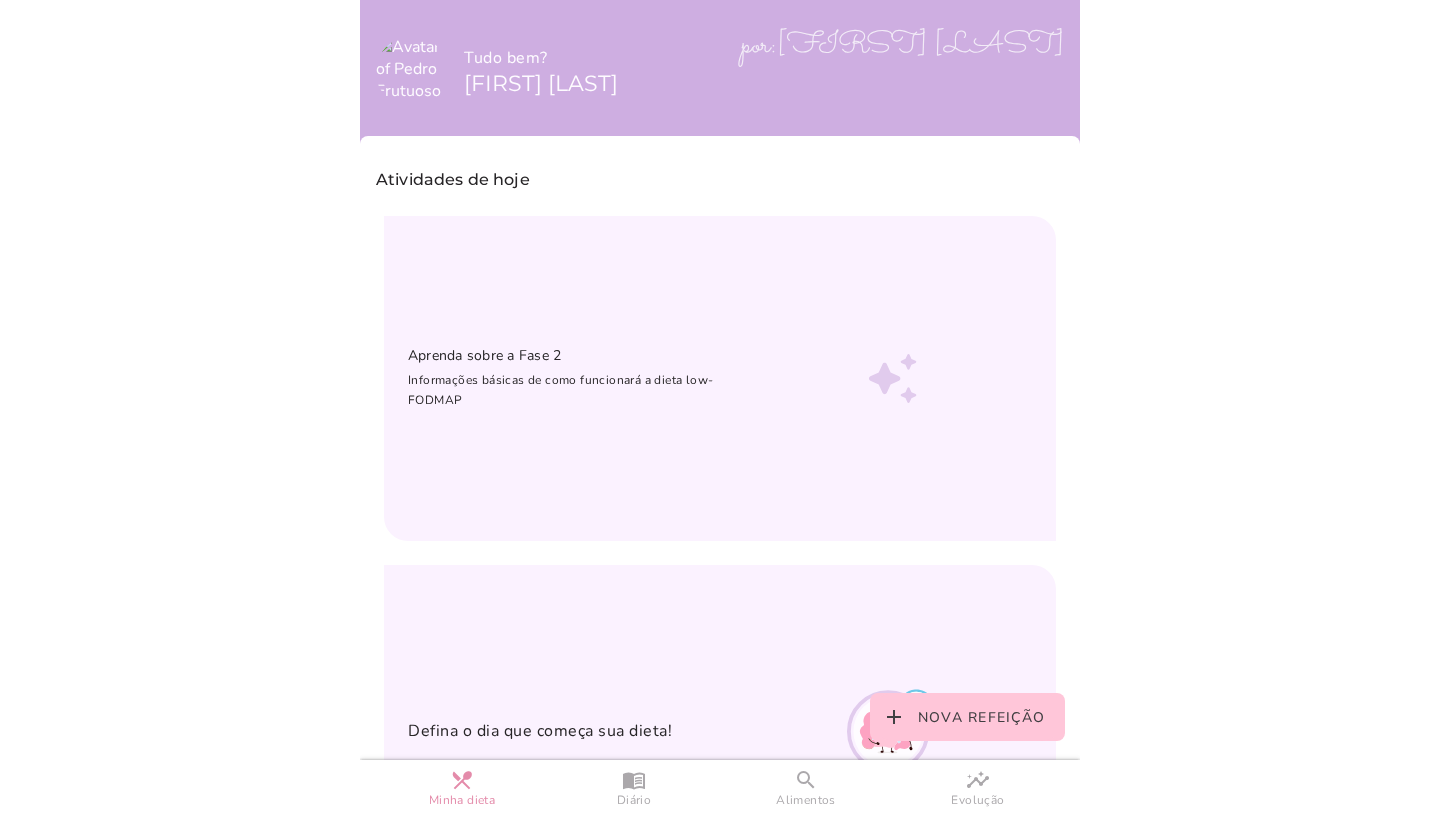 click at bounding box center [412, 72] 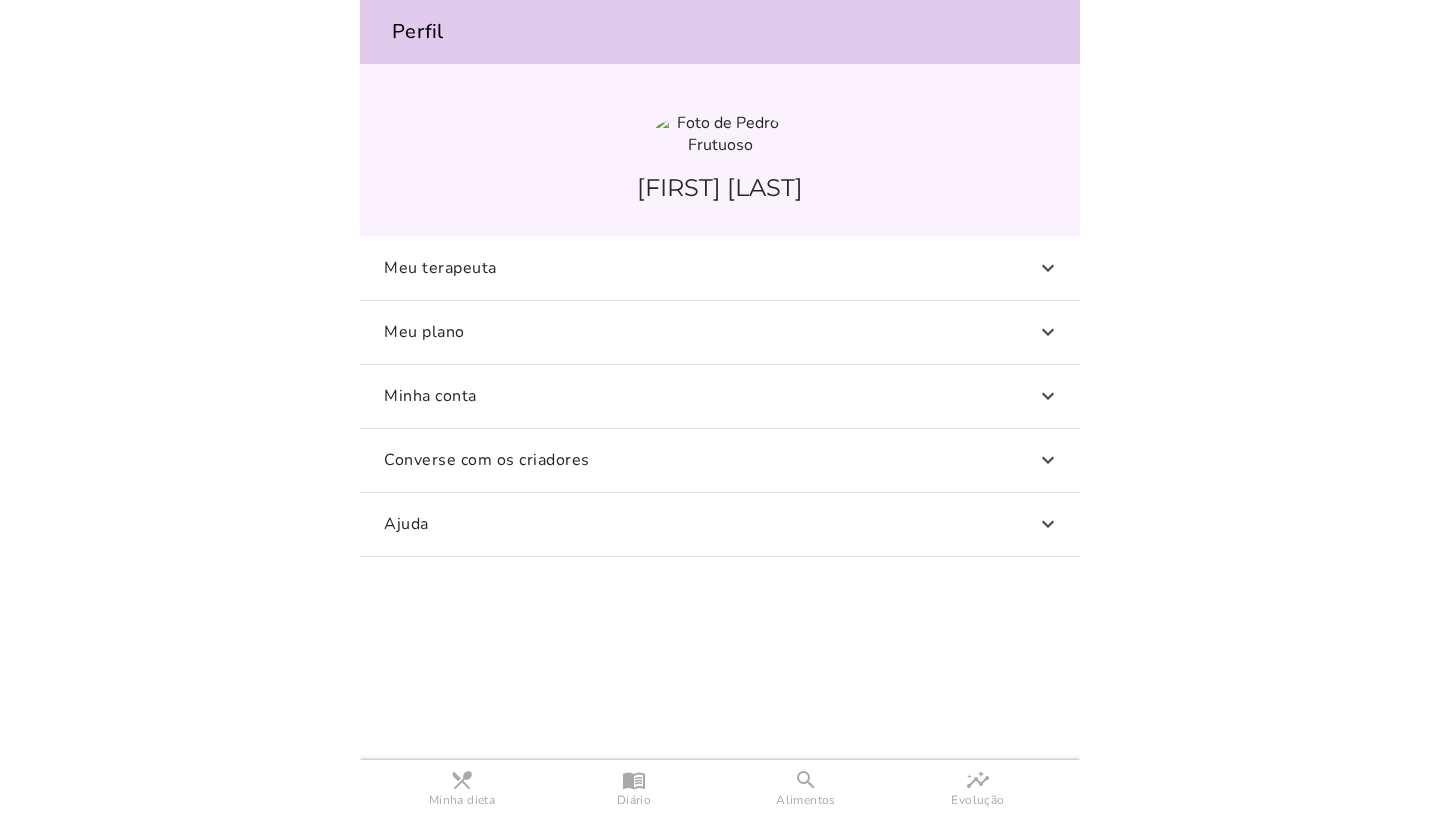 click on "Meu terapeuta" 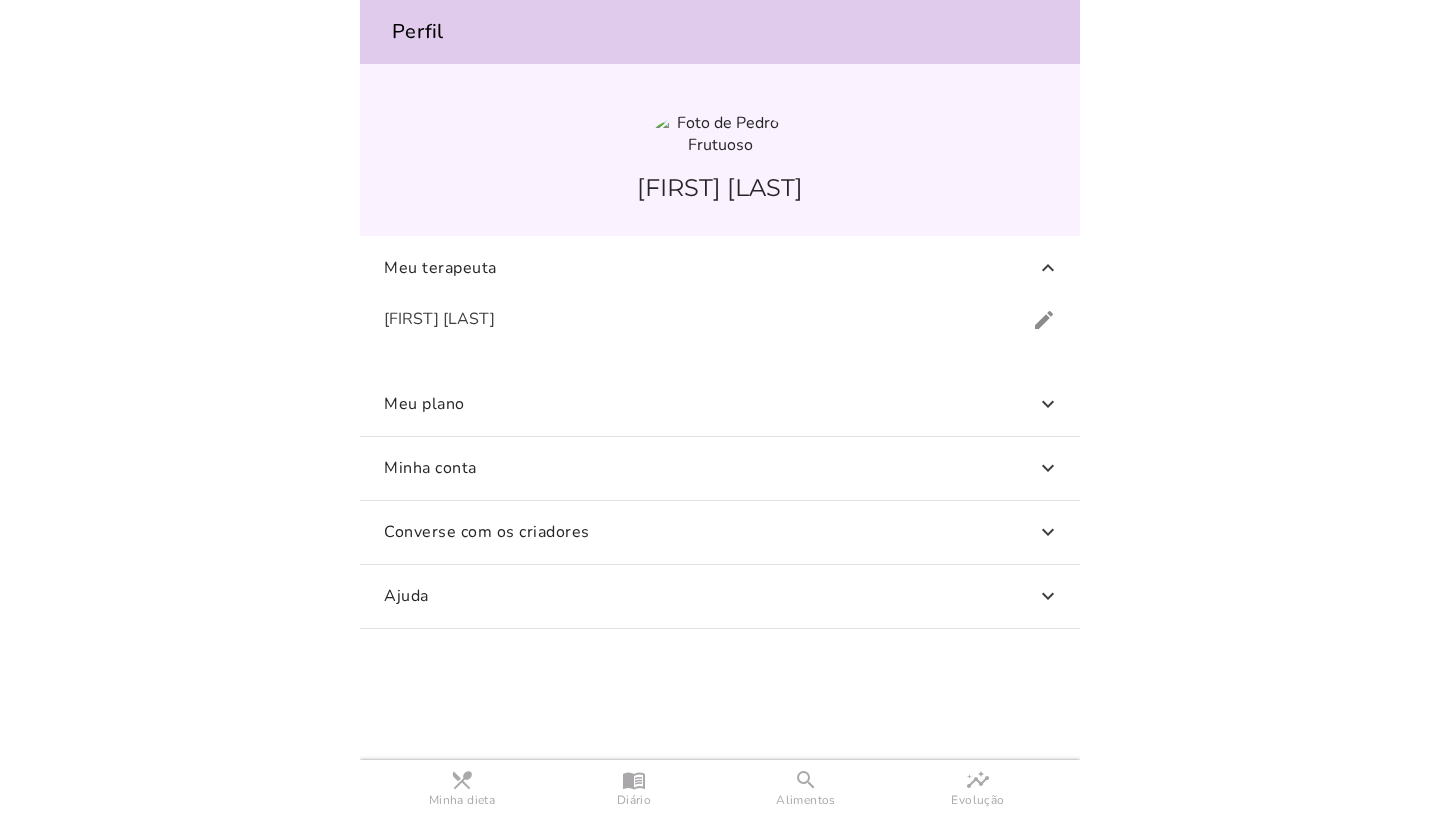 click on "Converse com os criadores" 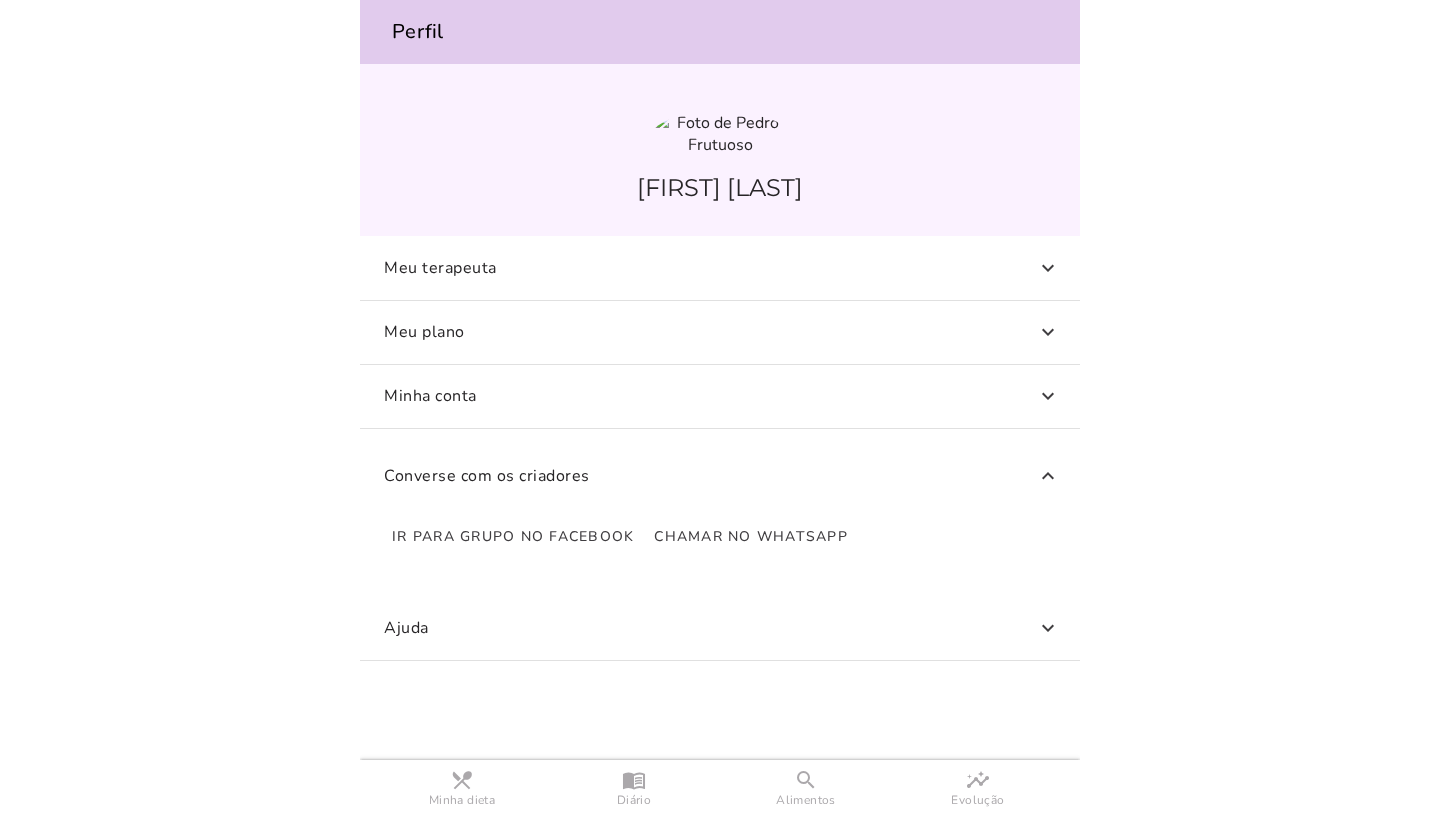 click on "Minha conta" 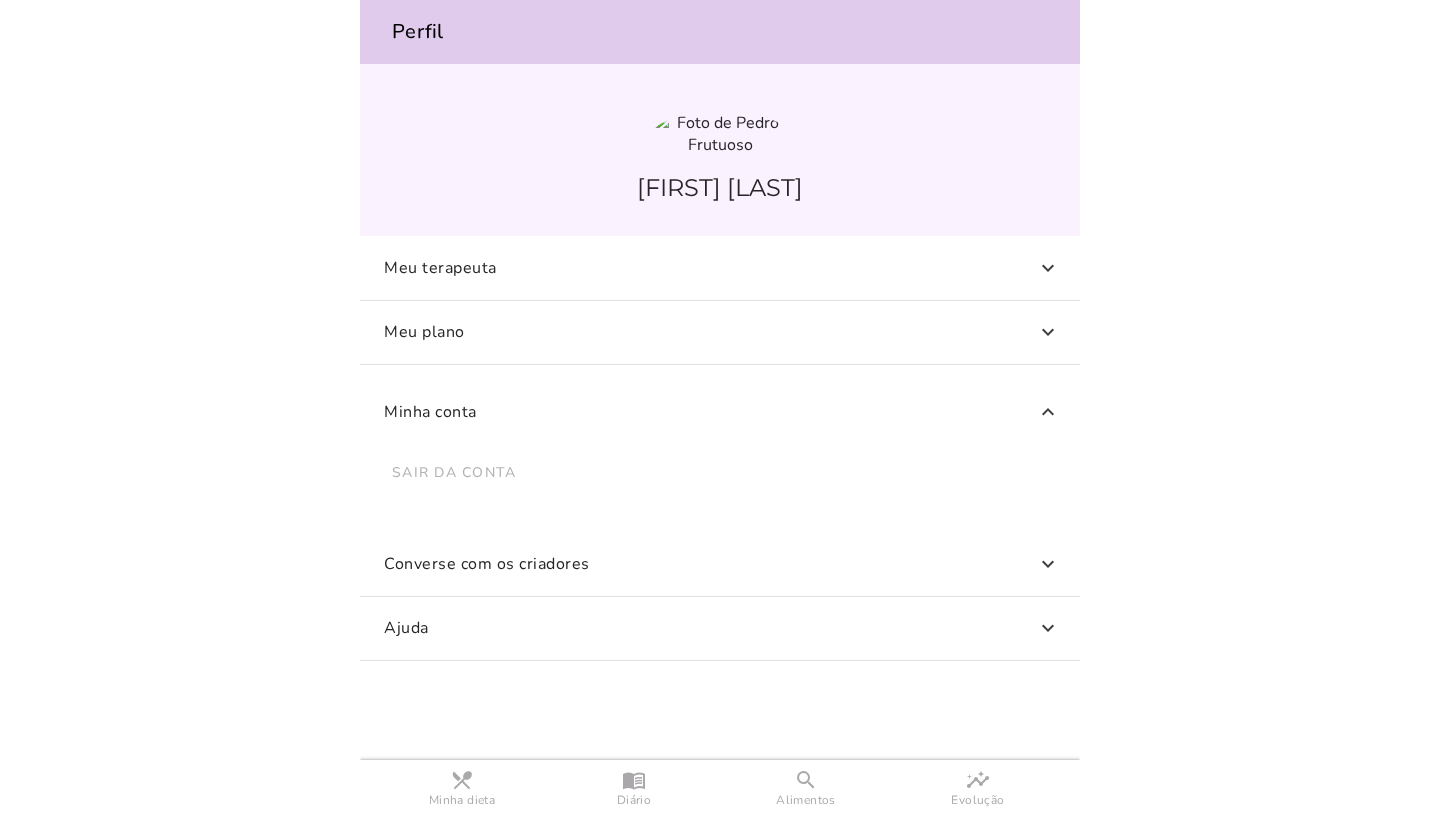click on "Meu plano" 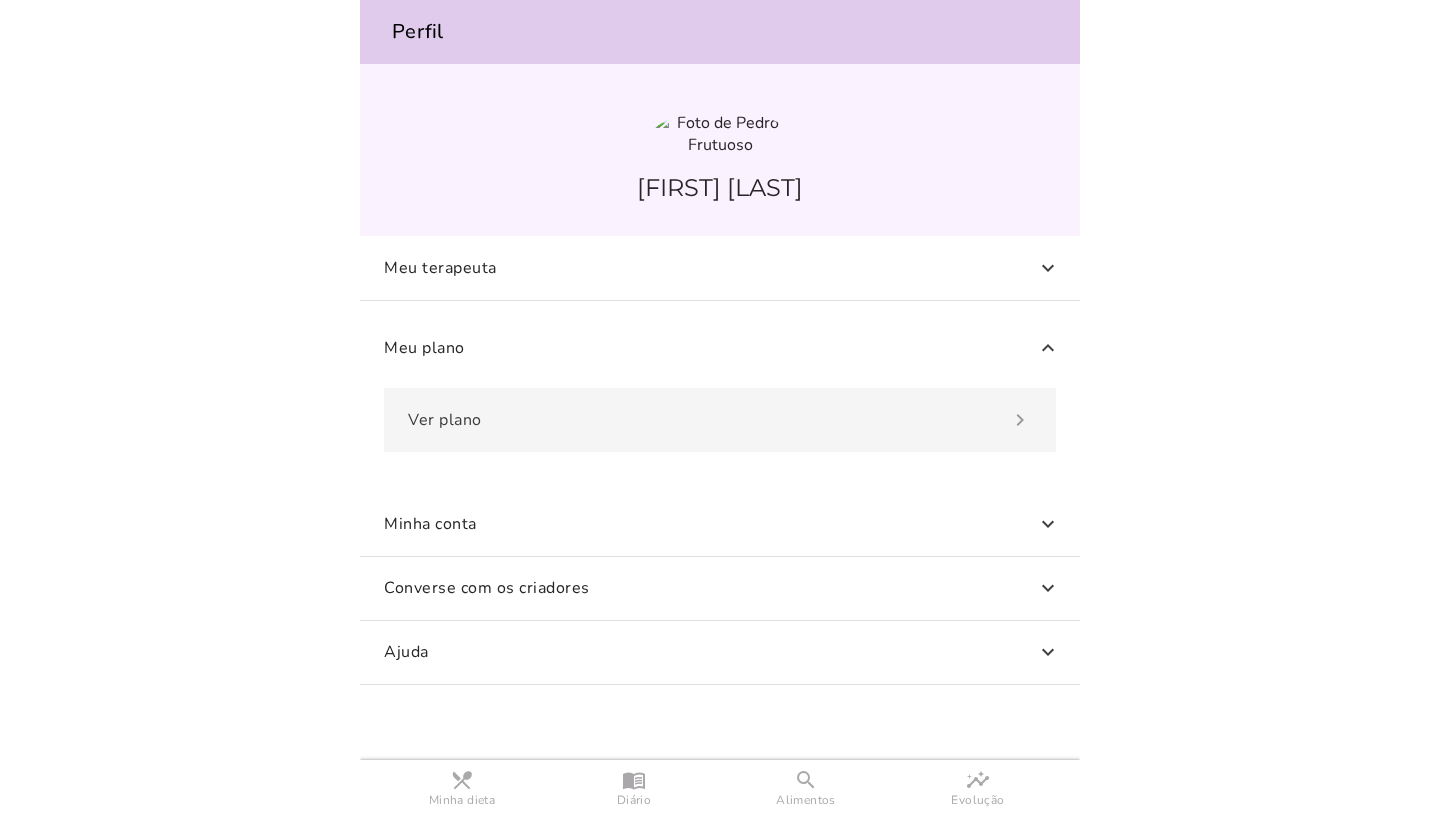 click on "Ver plano" 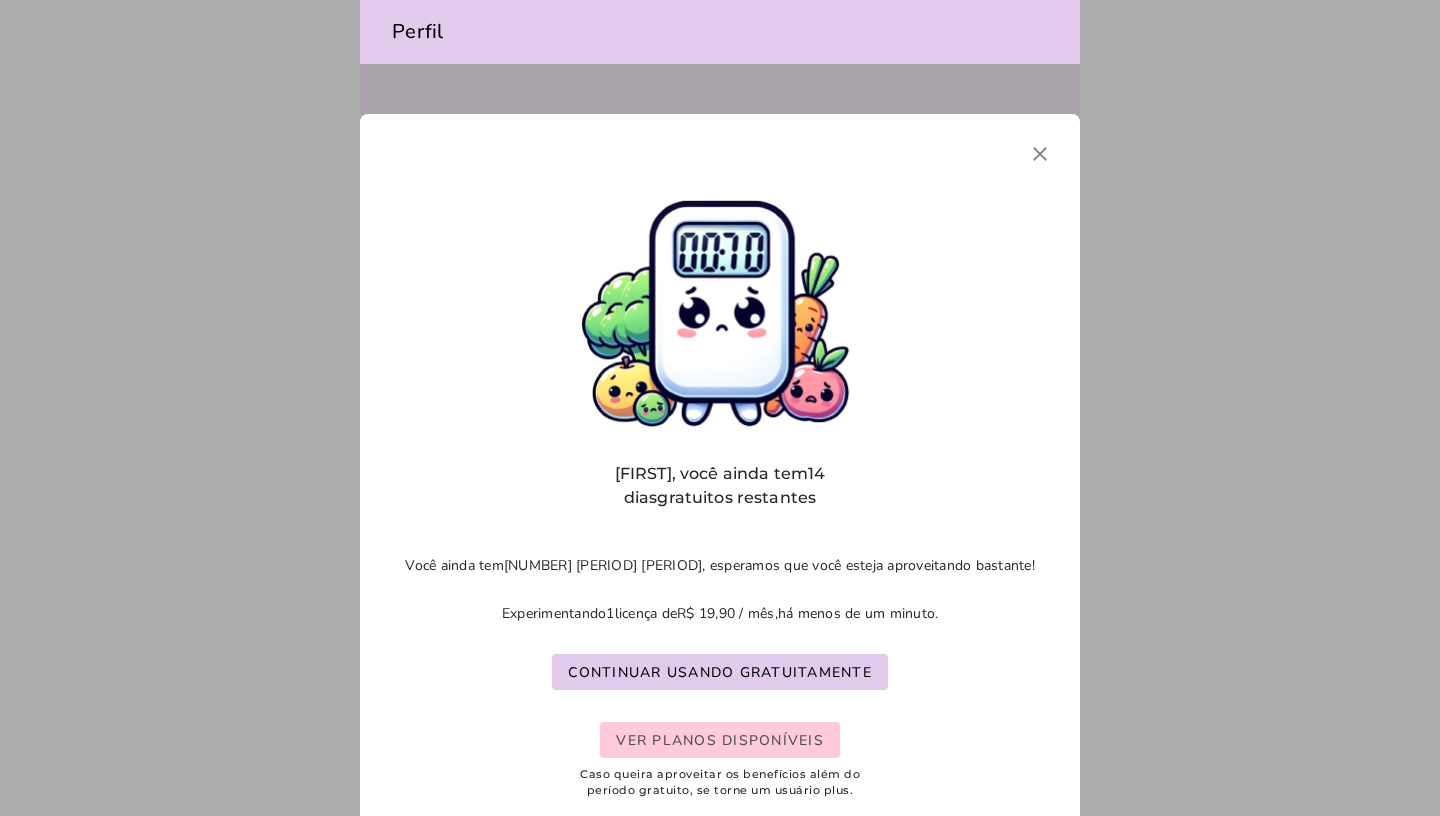 click on "Ver planos disponíveis" at bounding box center [0, 0] 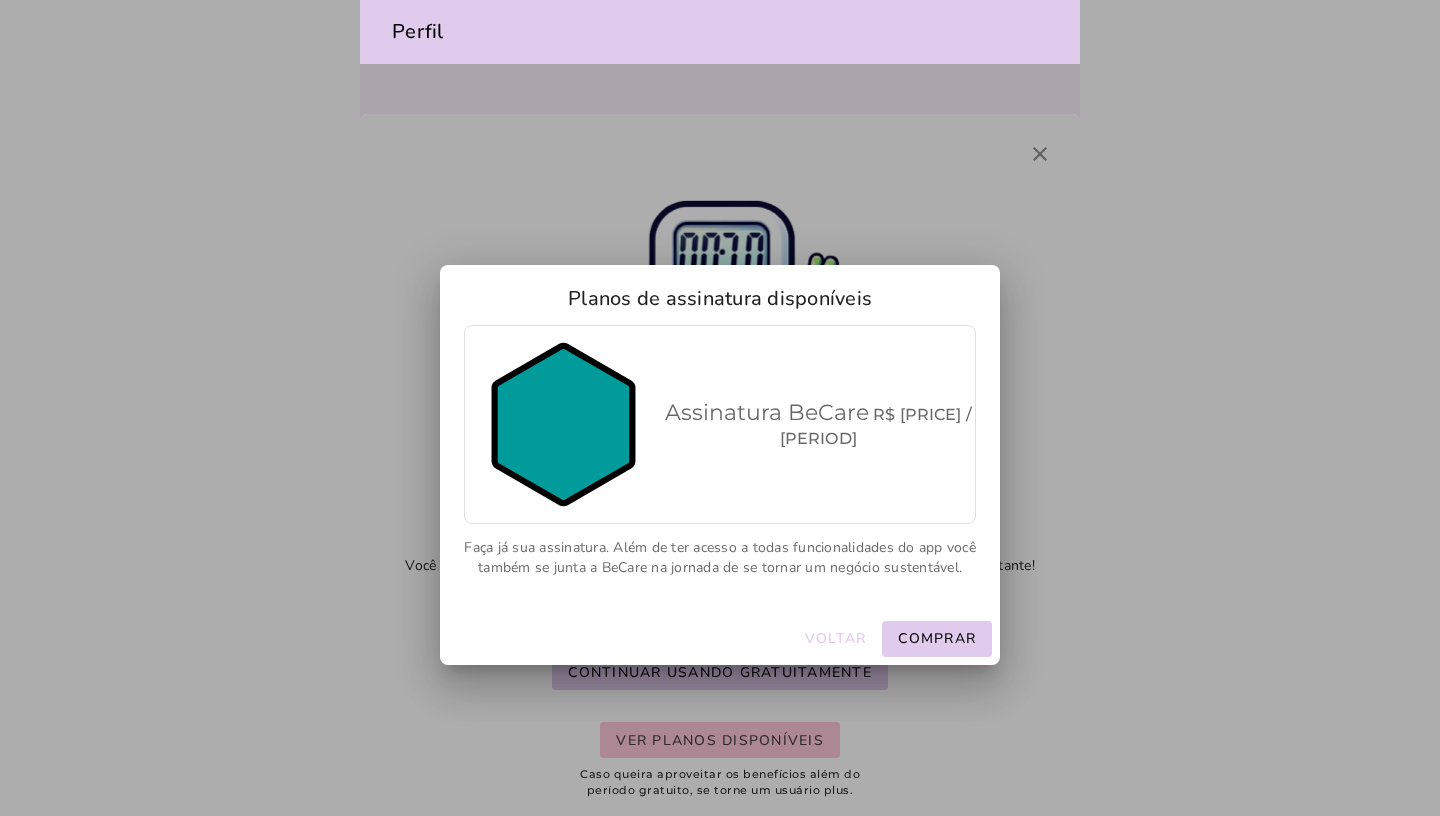 click on "Voltar" at bounding box center [0, 0] 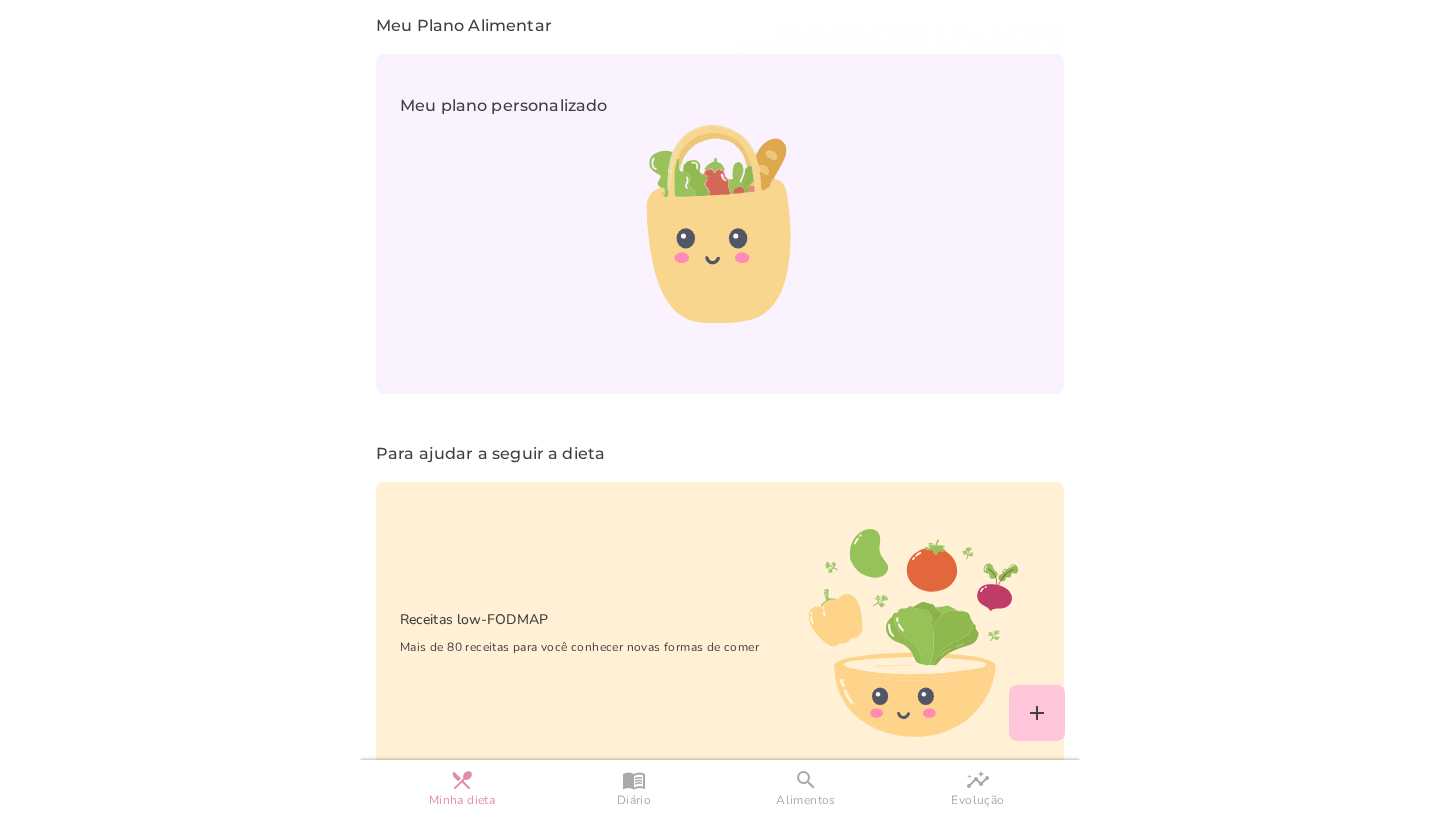 scroll, scrollTop: 957, scrollLeft: 0, axis: vertical 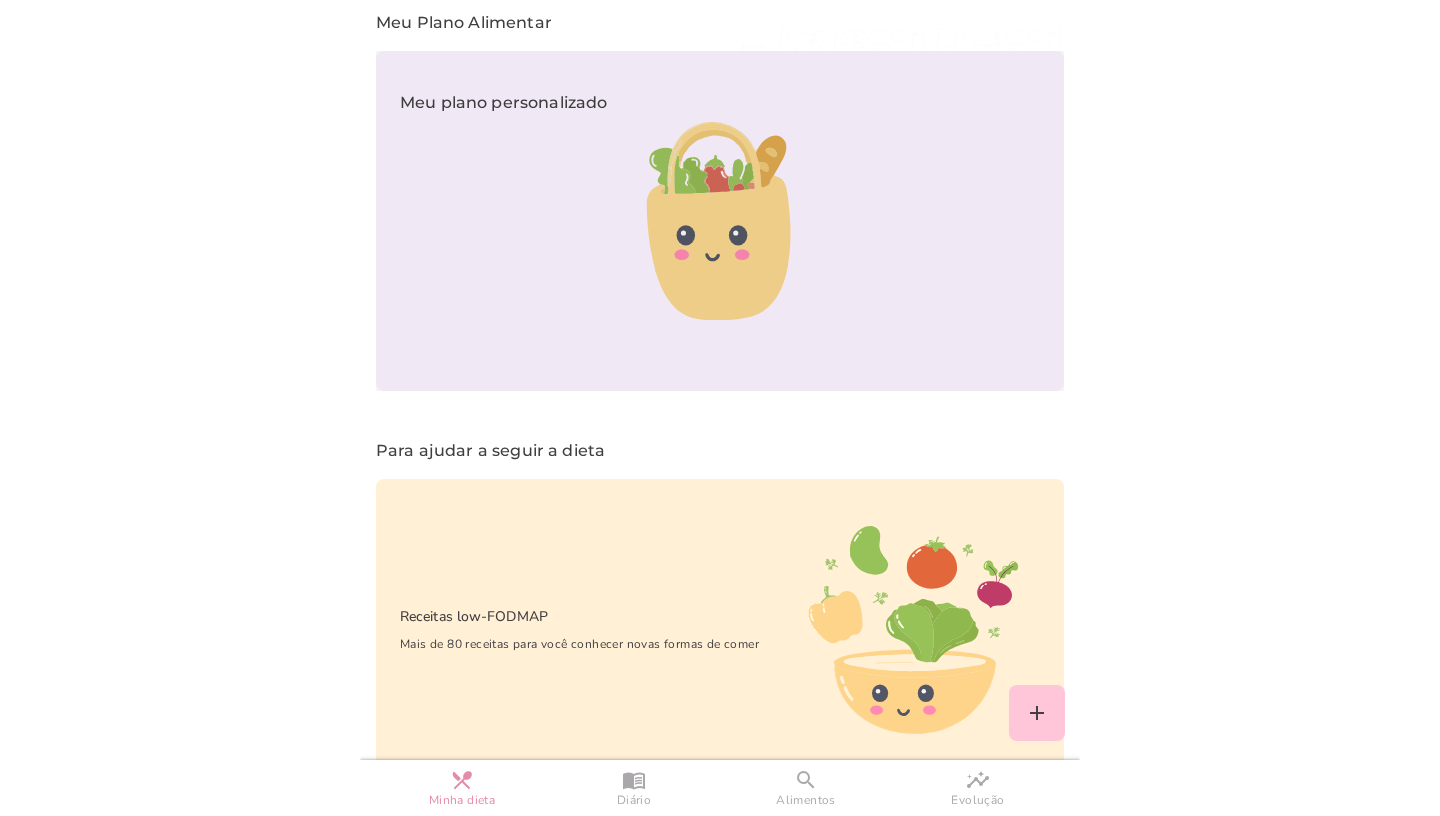 click 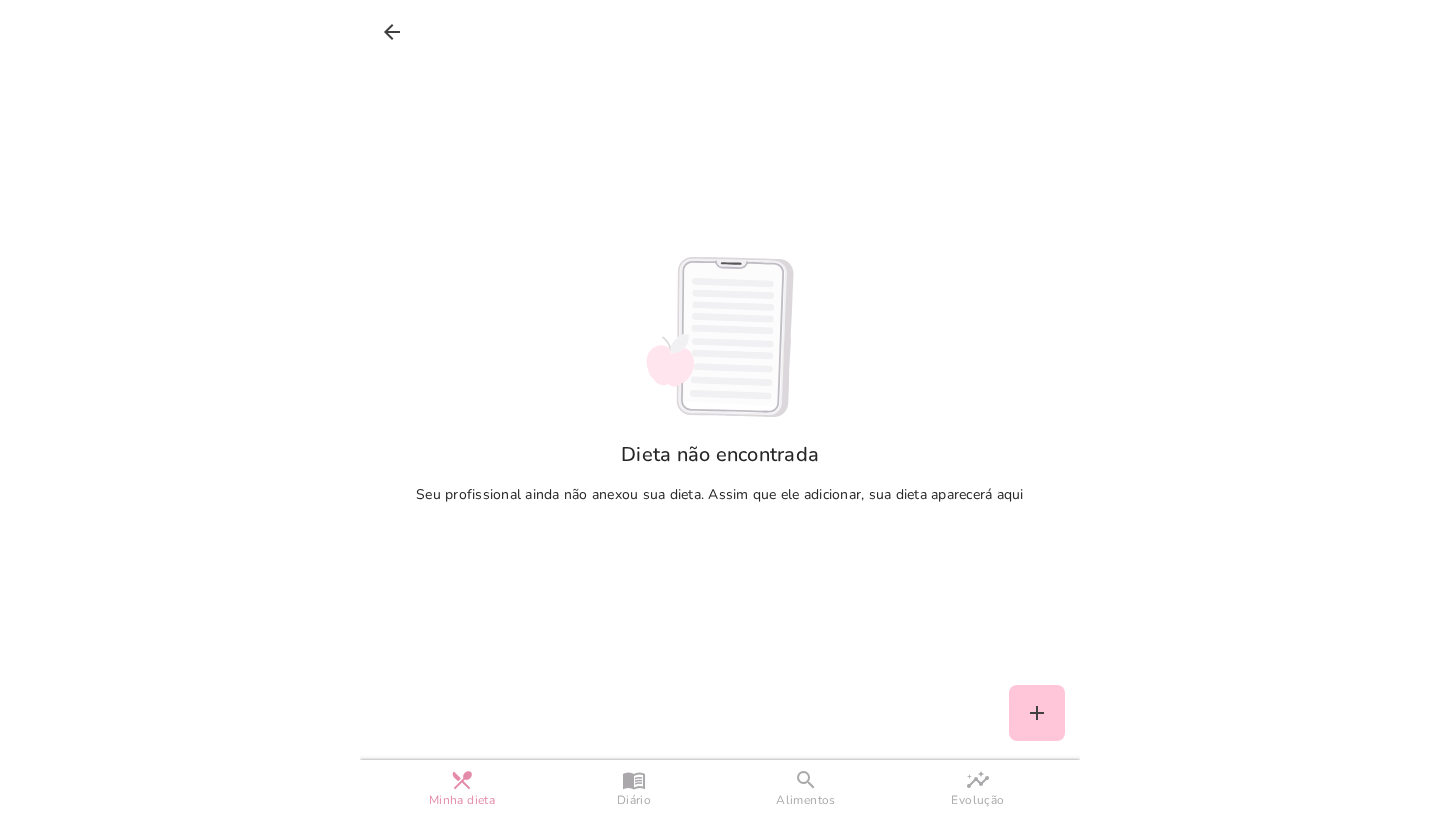 scroll, scrollTop: 0, scrollLeft: 0, axis: both 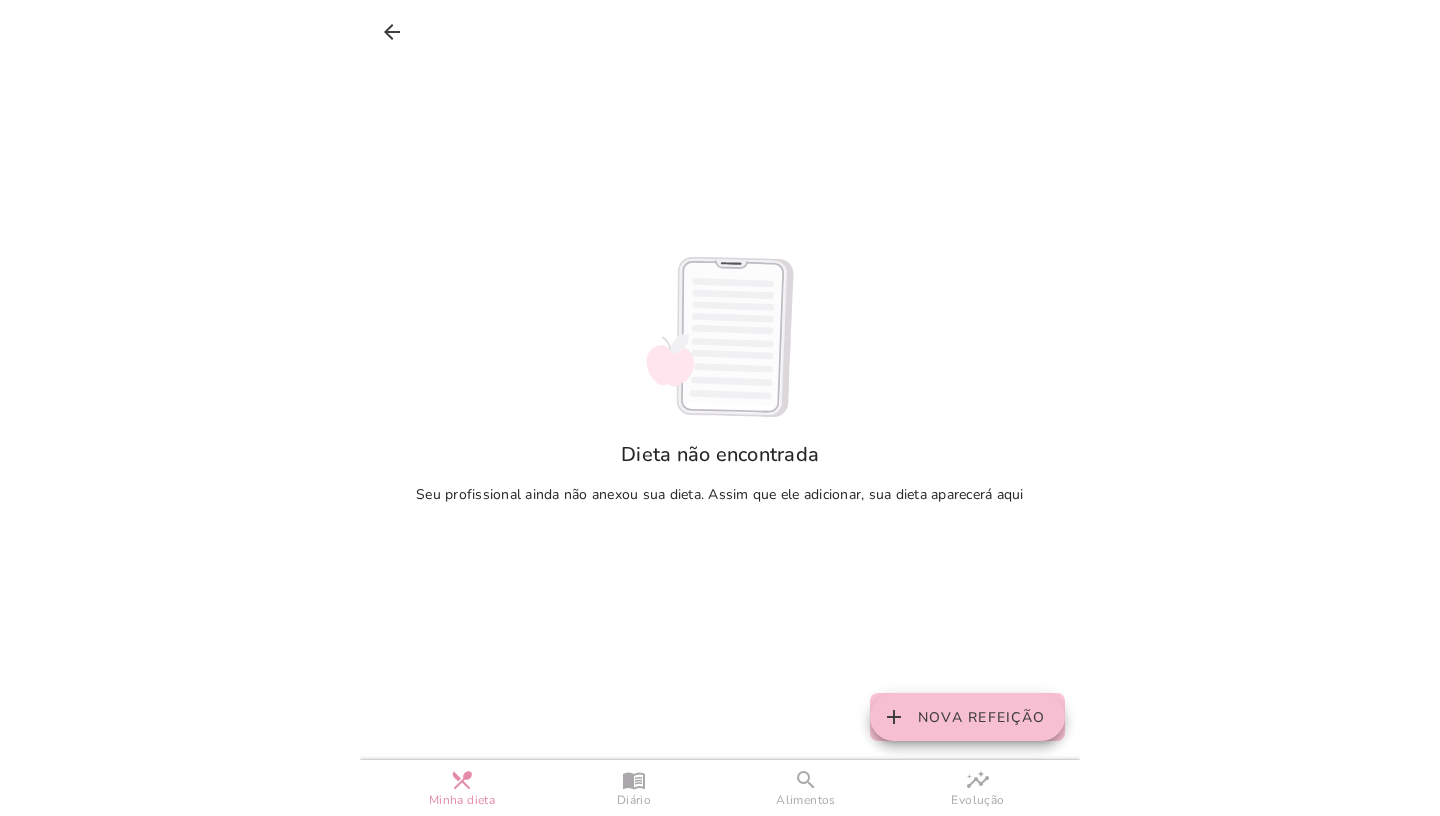 click on "Nova Refeição" at bounding box center (981, 717) 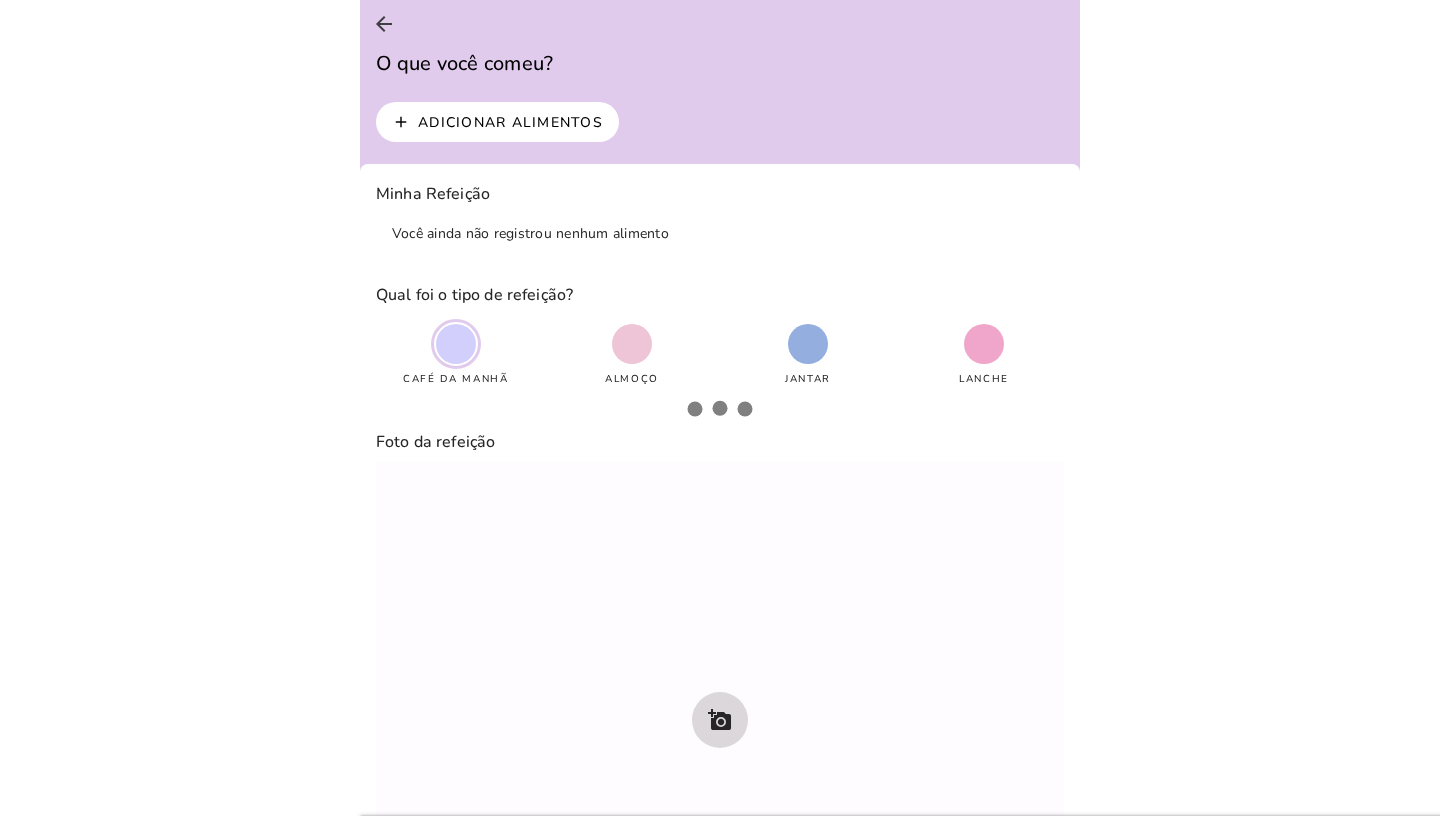 click at bounding box center [456, 344] 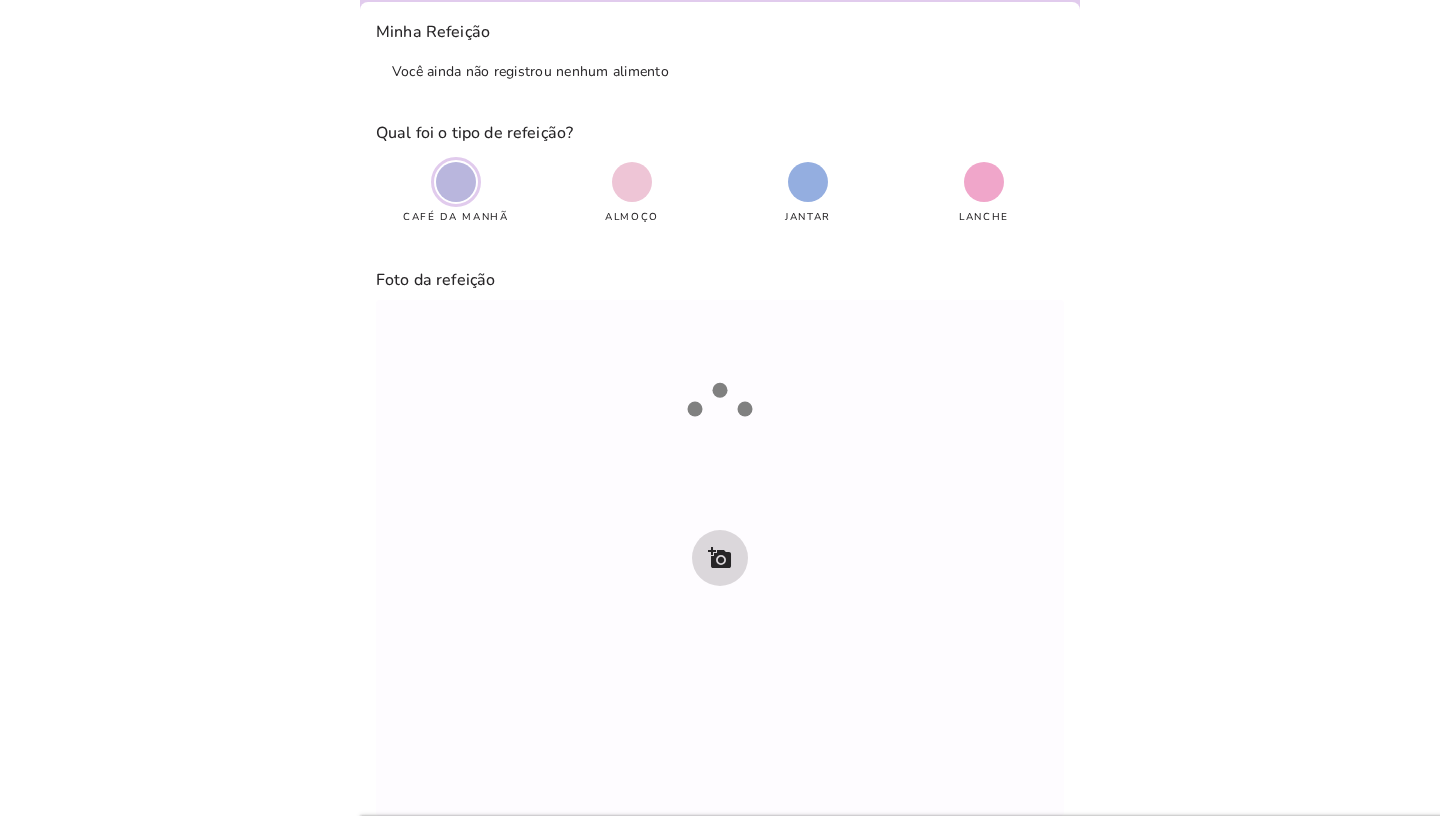 scroll, scrollTop: 0, scrollLeft: 0, axis: both 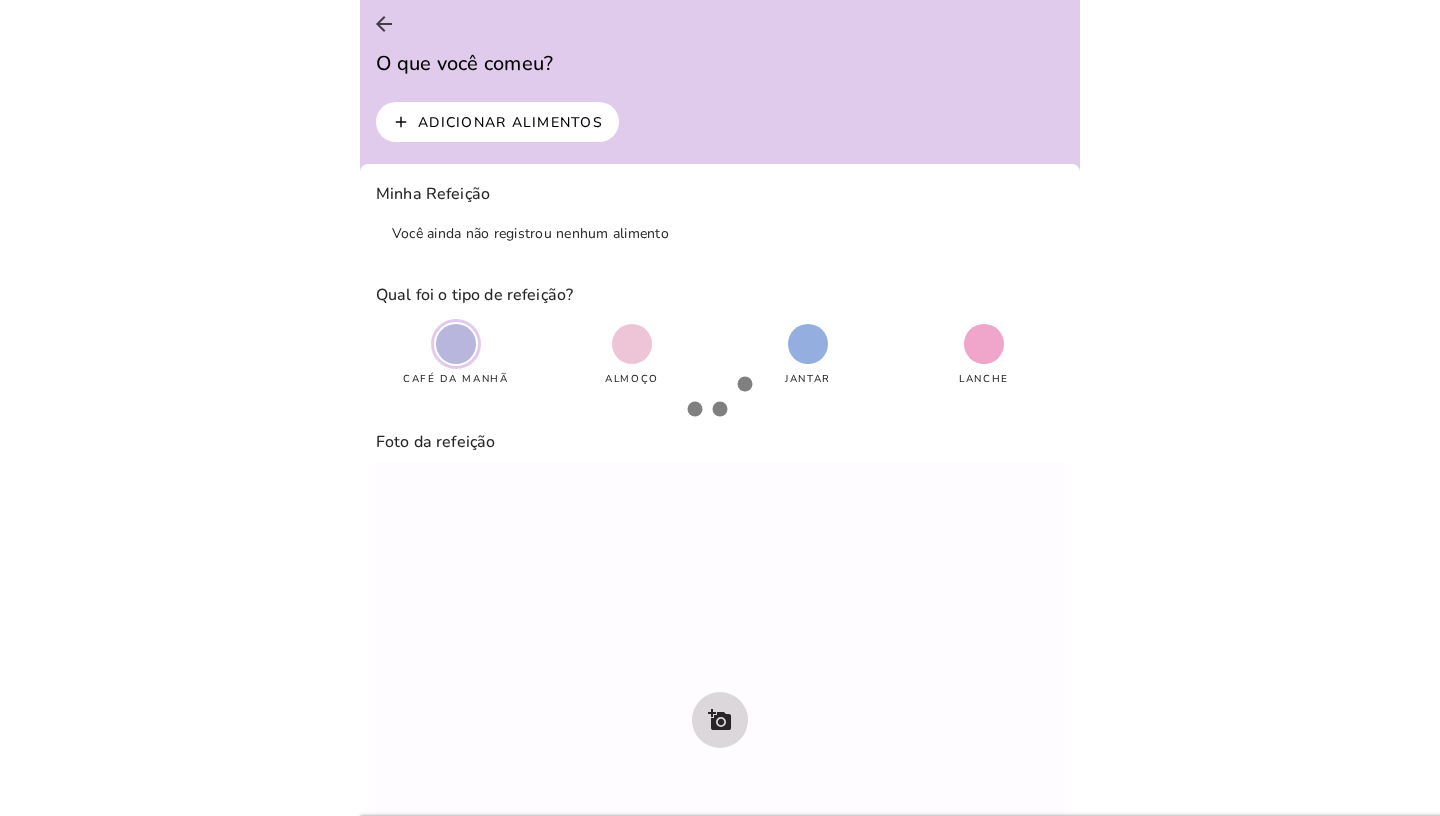 type on "lunch" 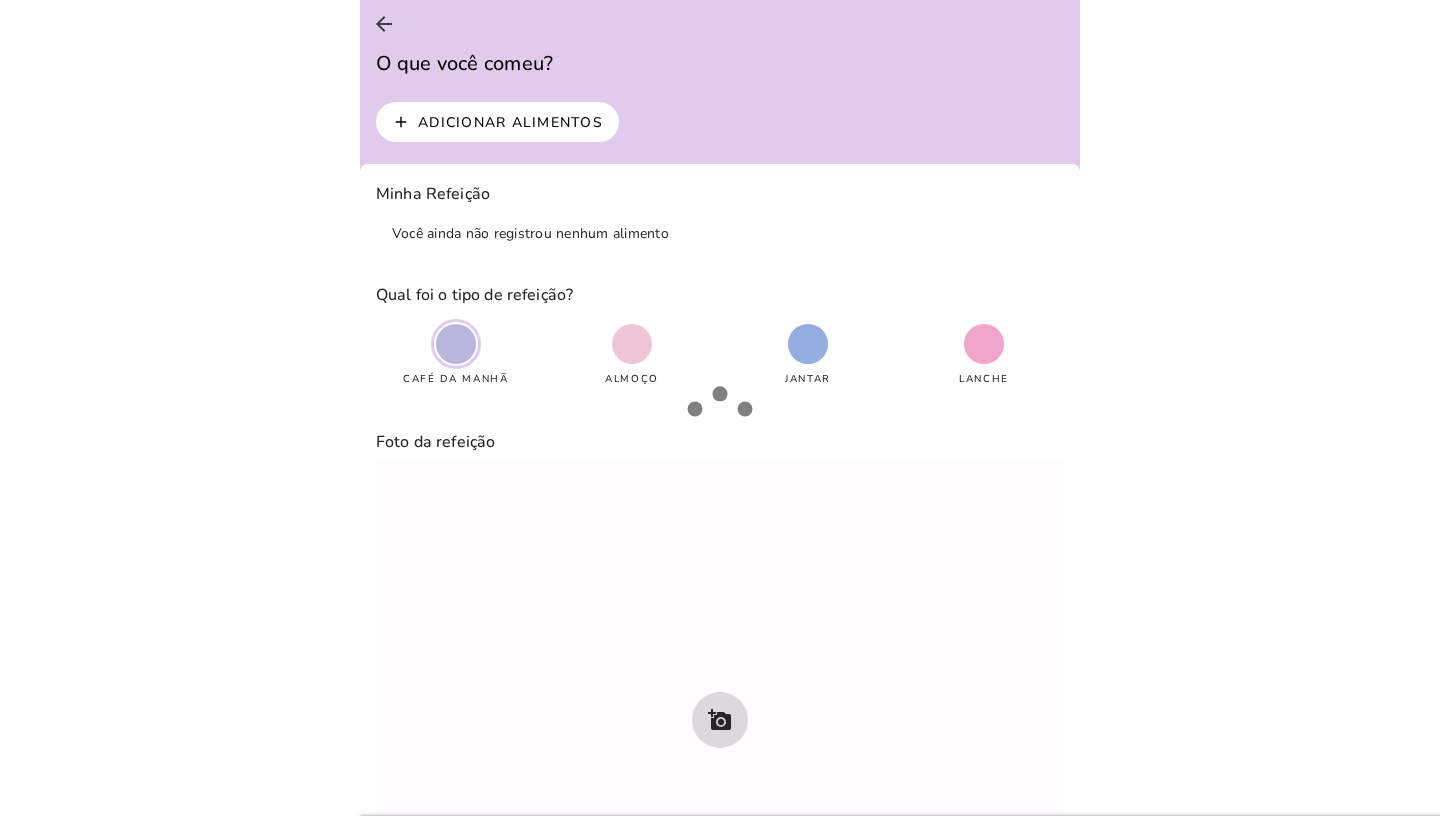 click at bounding box center (632, 344) 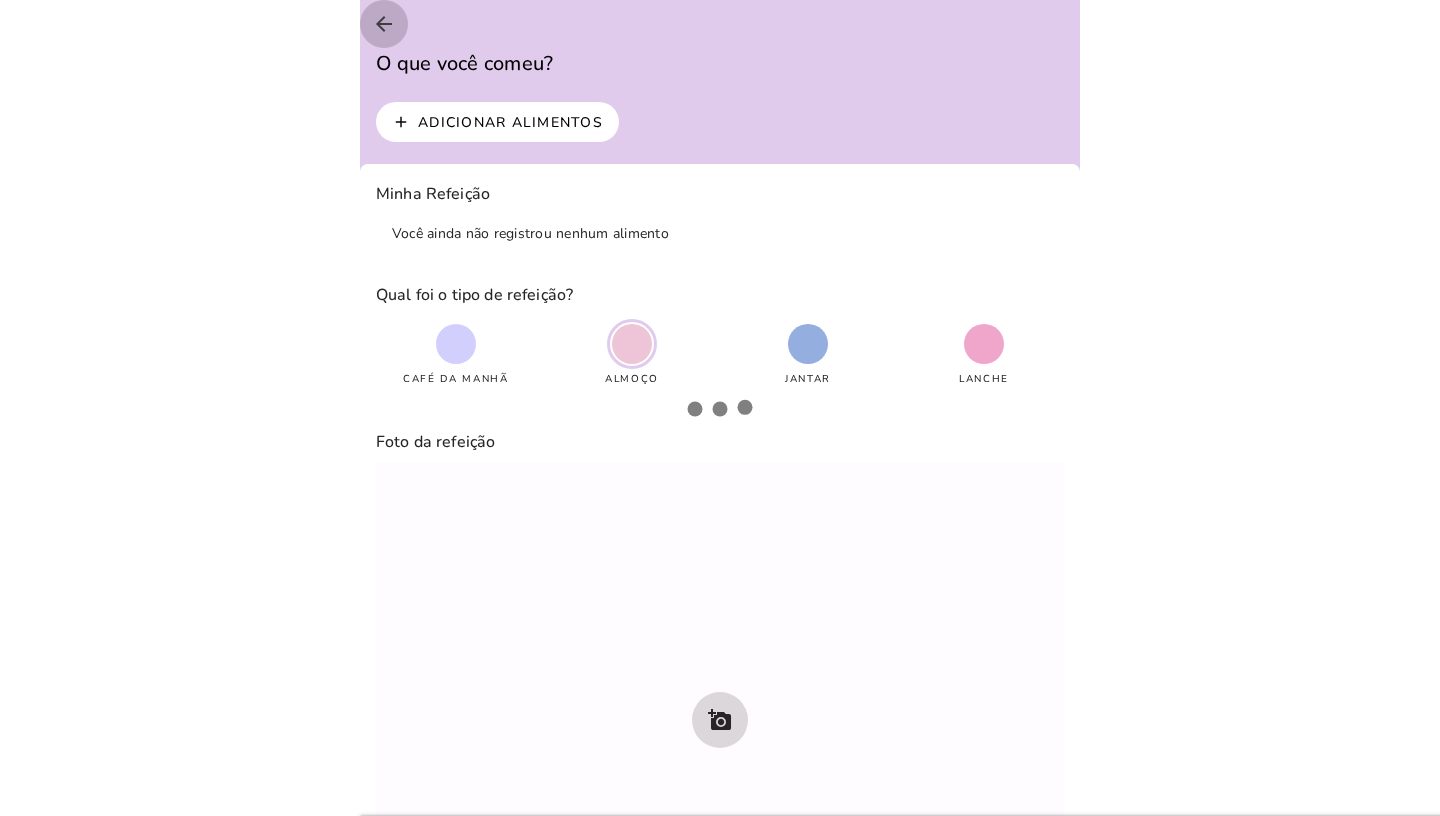 click on "arrow_back" 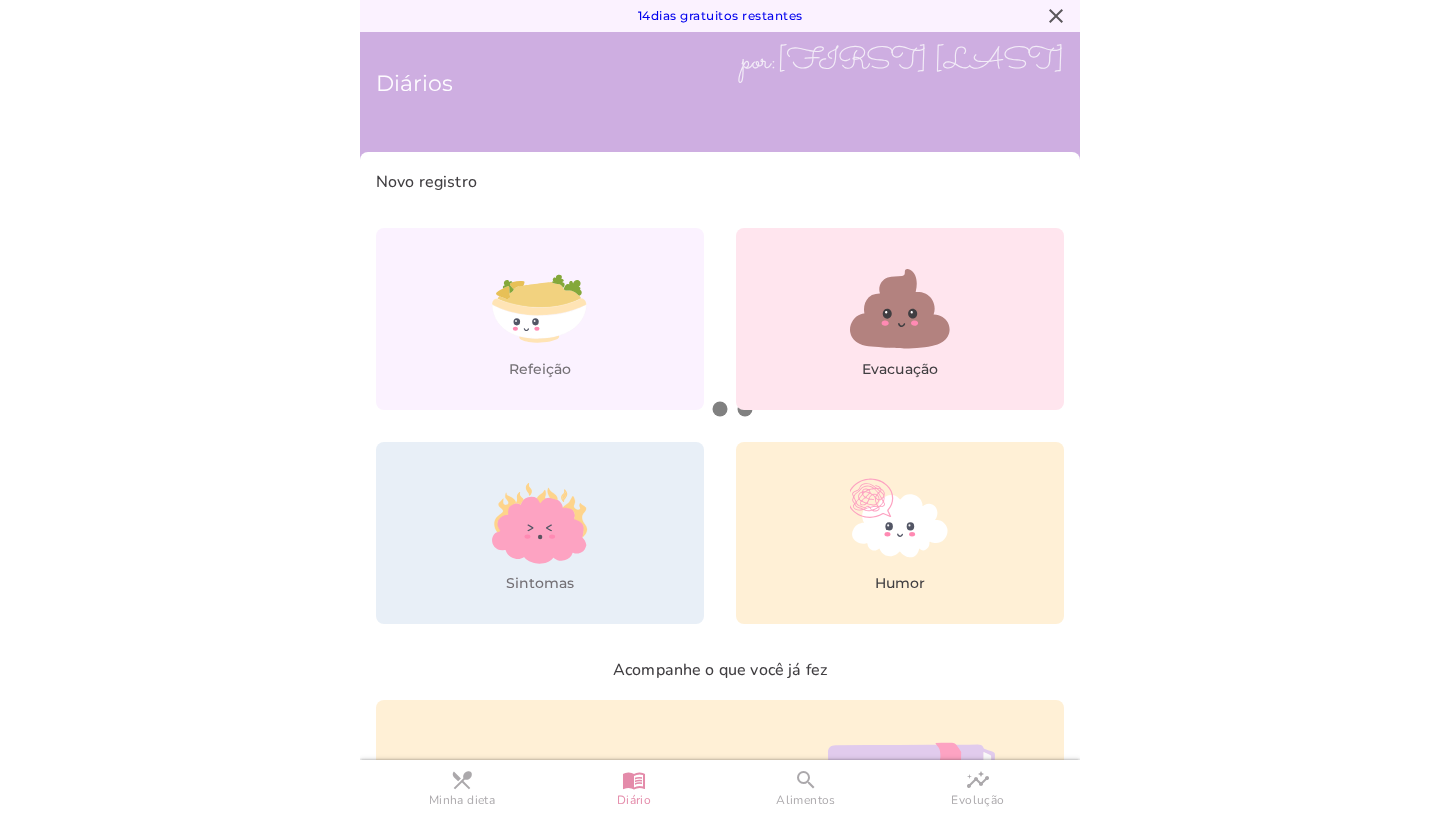 click on "14  dias gratuitos restantes" 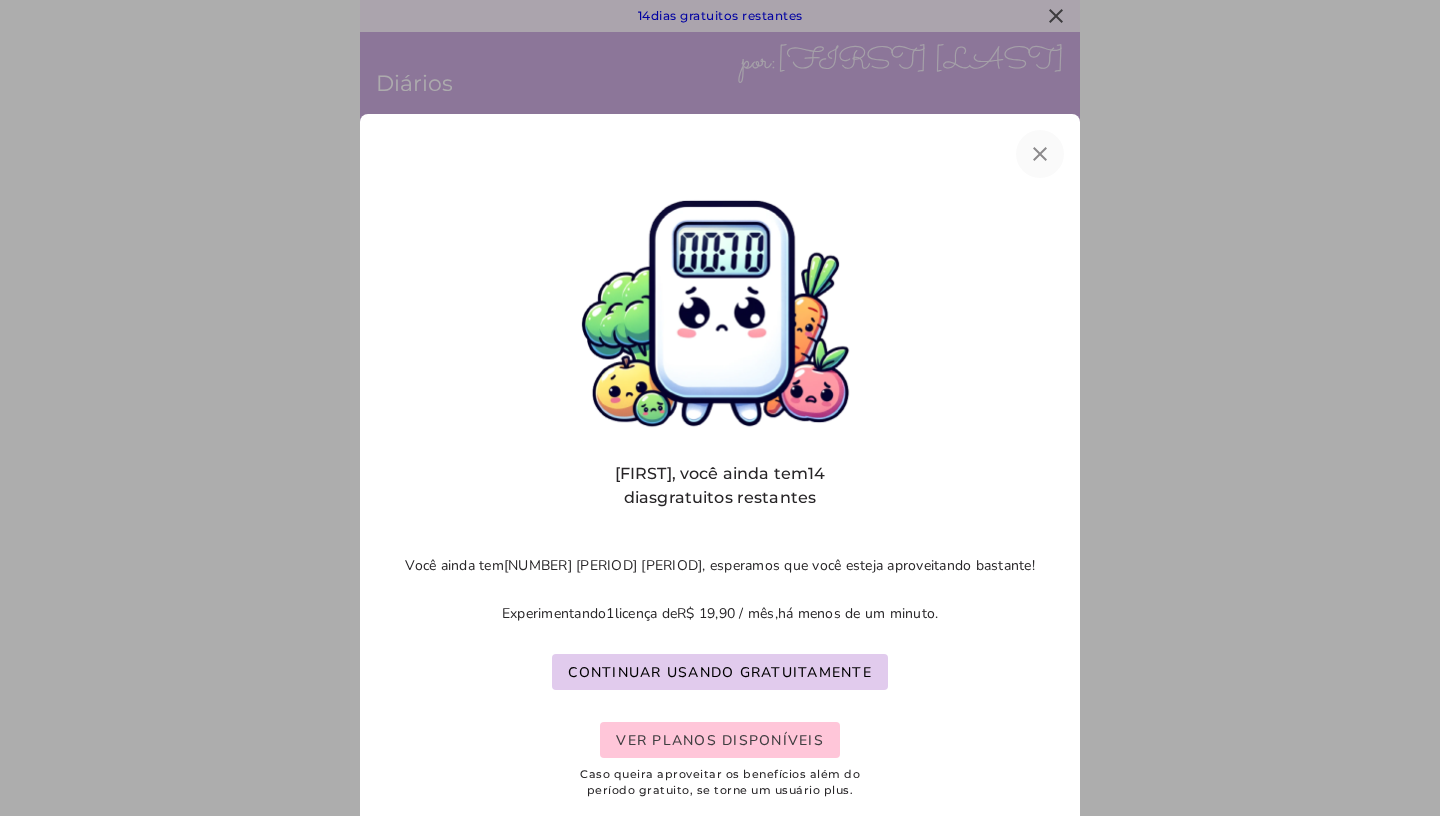 click on "close" at bounding box center (1040, 154) 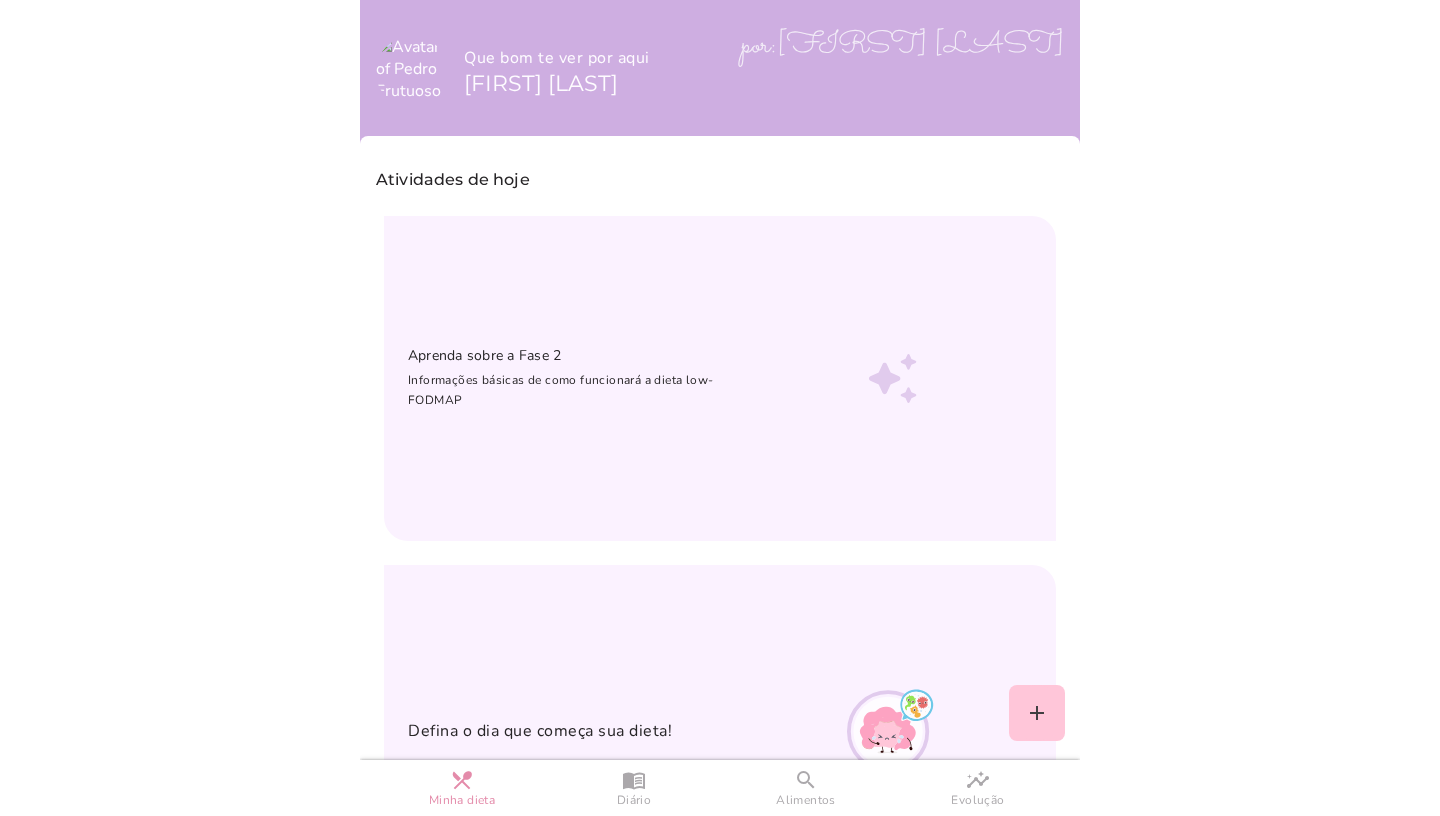 click on "[FIRST] [LAST]" at bounding box center (541, 83) 